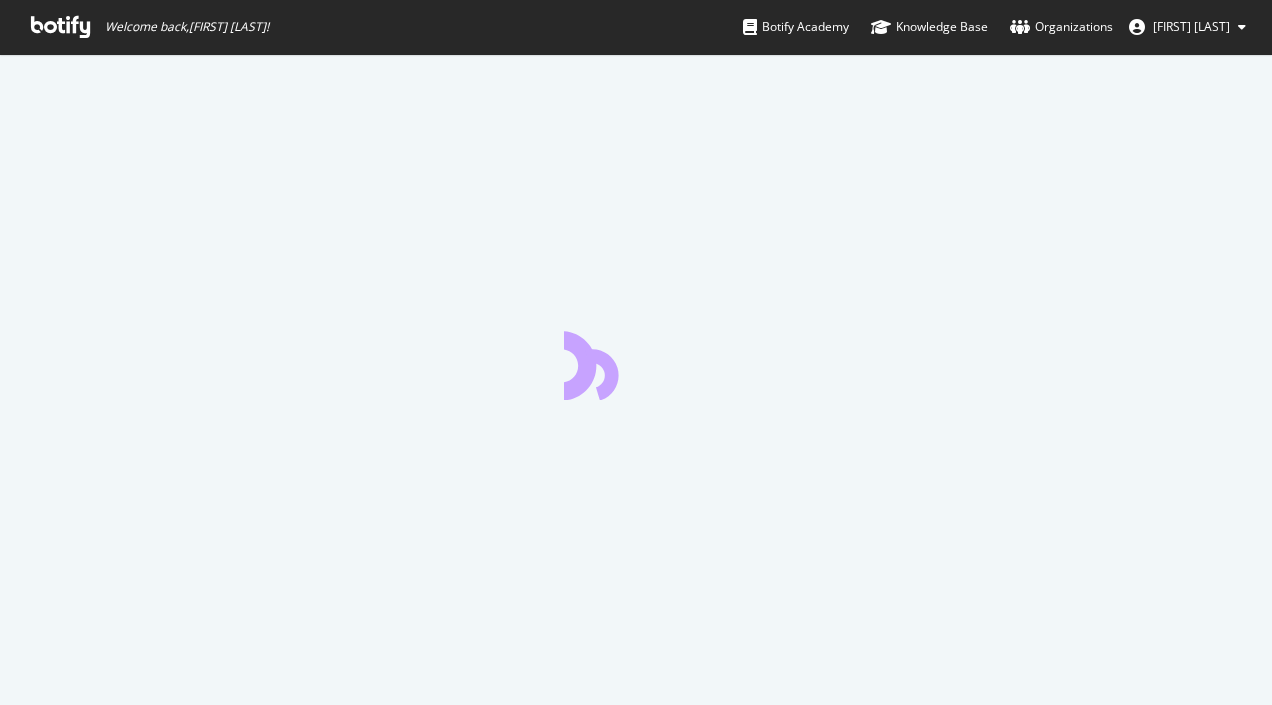 scroll, scrollTop: 0, scrollLeft: 0, axis: both 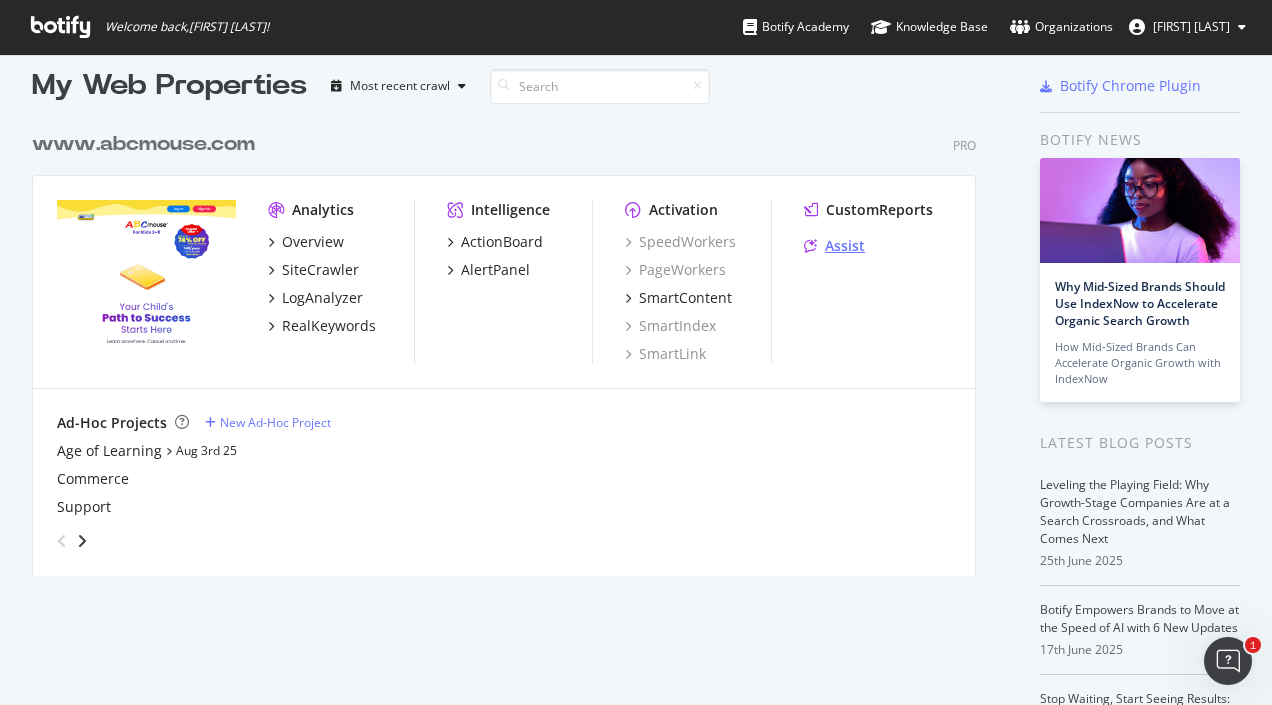 click on "Assist" at bounding box center (845, 246) 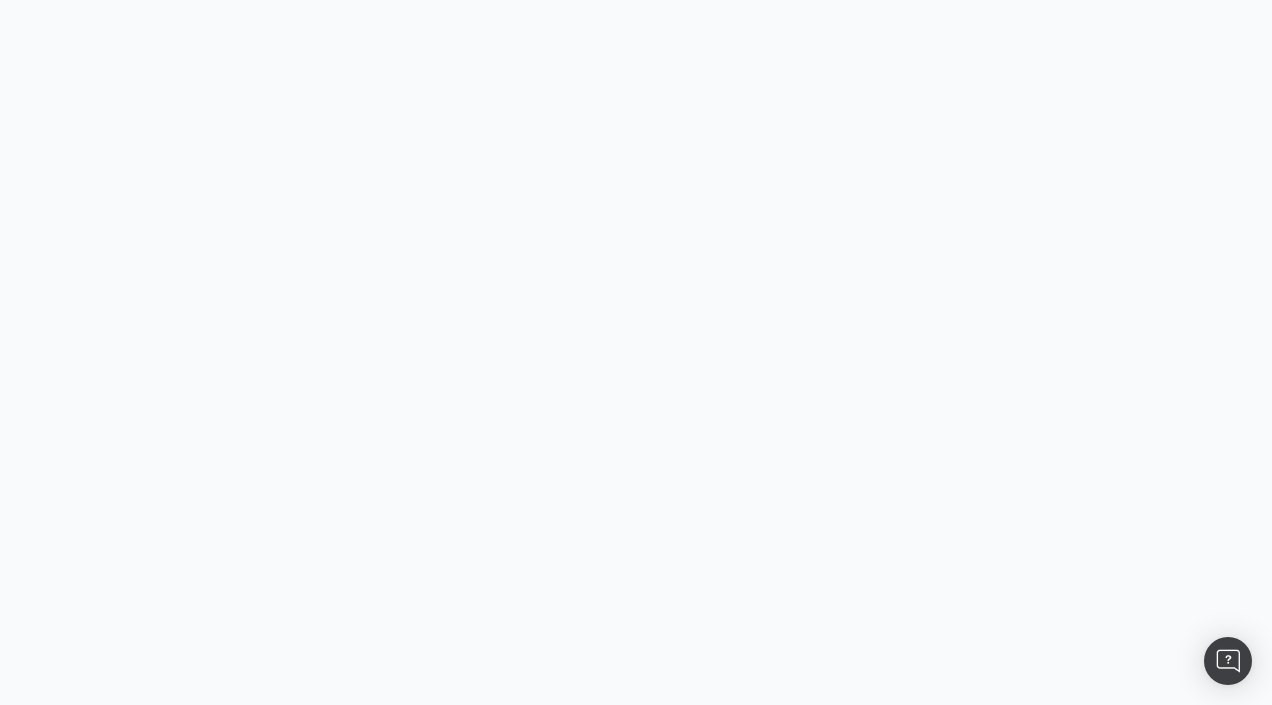 scroll, scrollTop: 0, scrollLeft: 0, axis: both 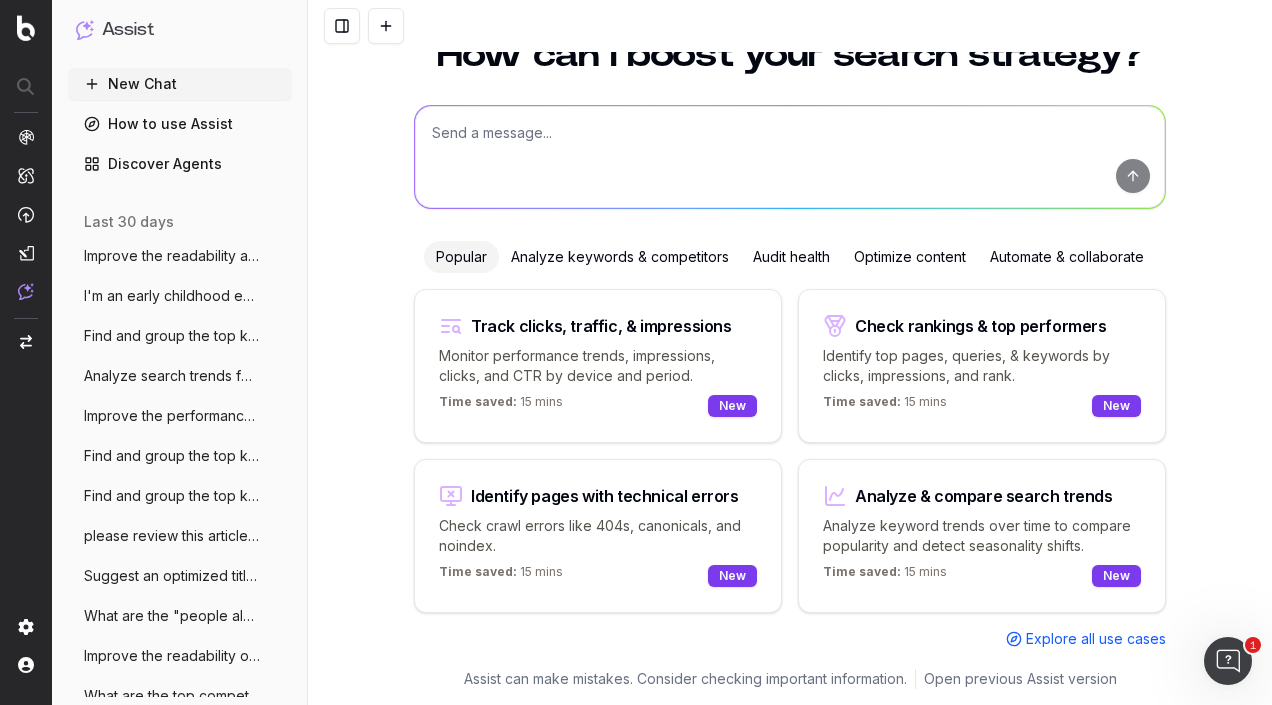 click on "Discover Agents" at bounding box center (180, 164) 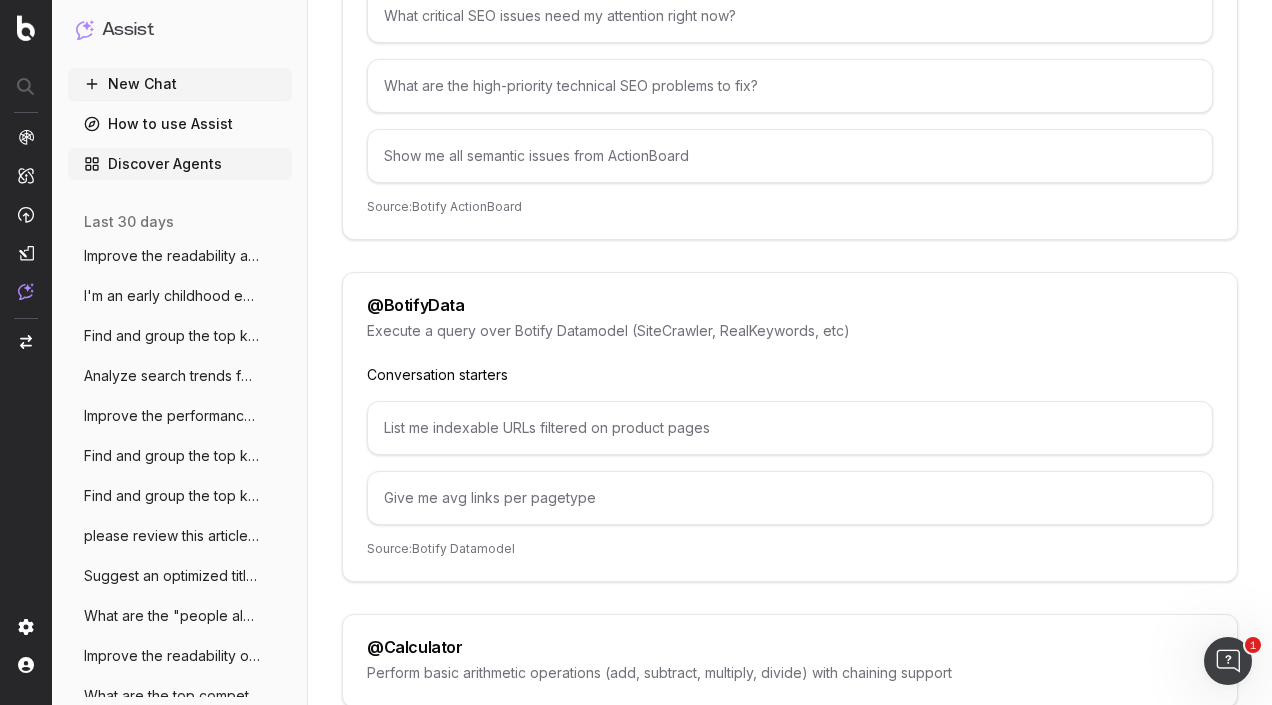 scroll, scrollTop: 0, scrollLeft: 0, axis: both 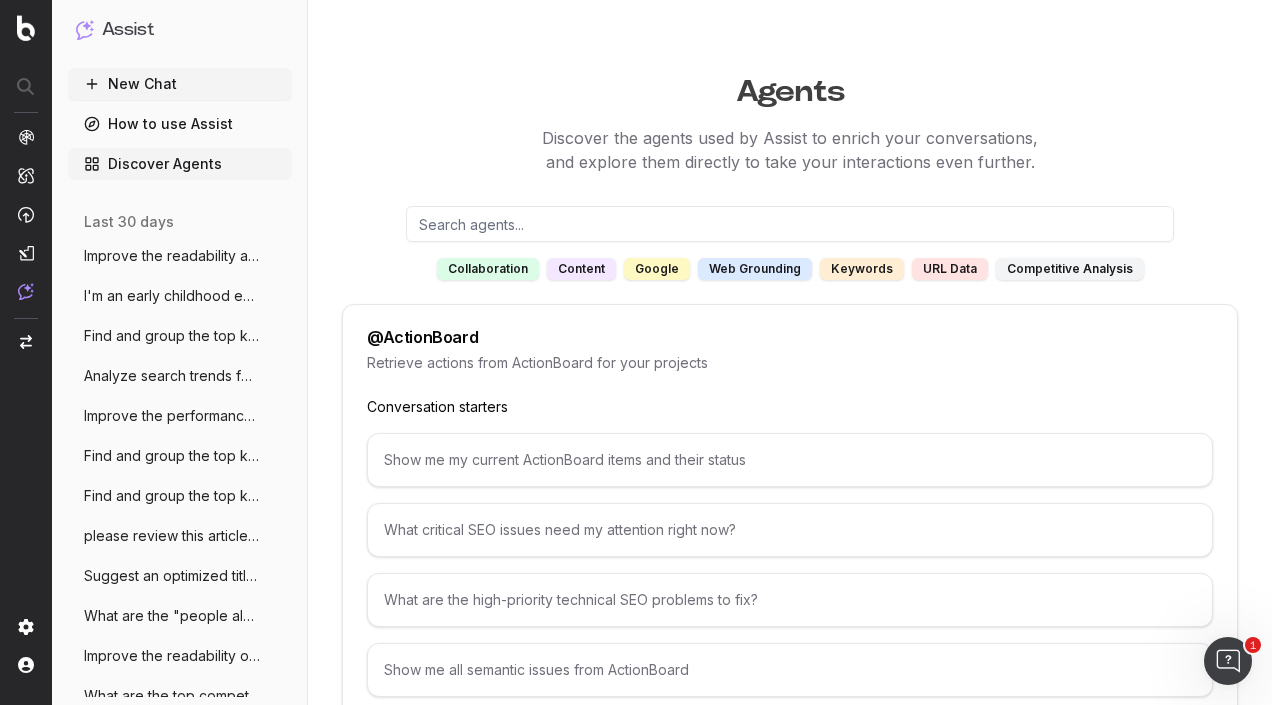 click on "New Chat" at bounding box center (180, 84) 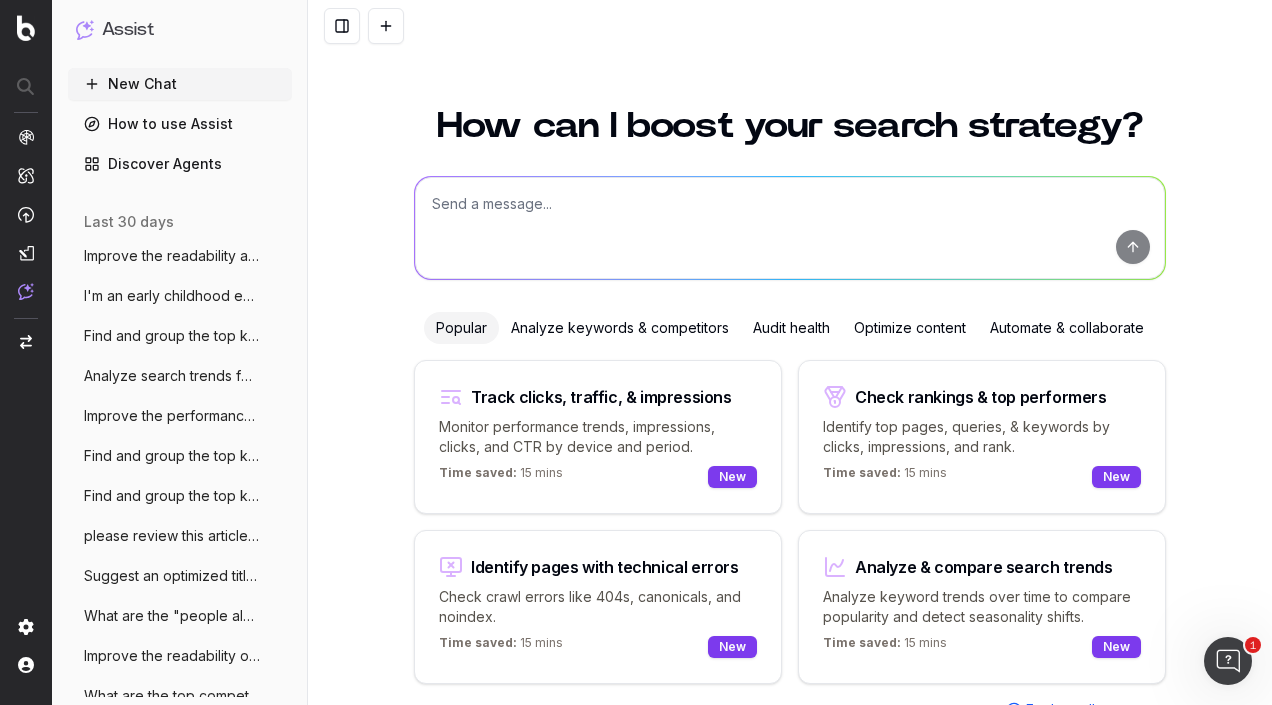scroll, scrollTop: 71, scrollLeft: 0, axis: vertical 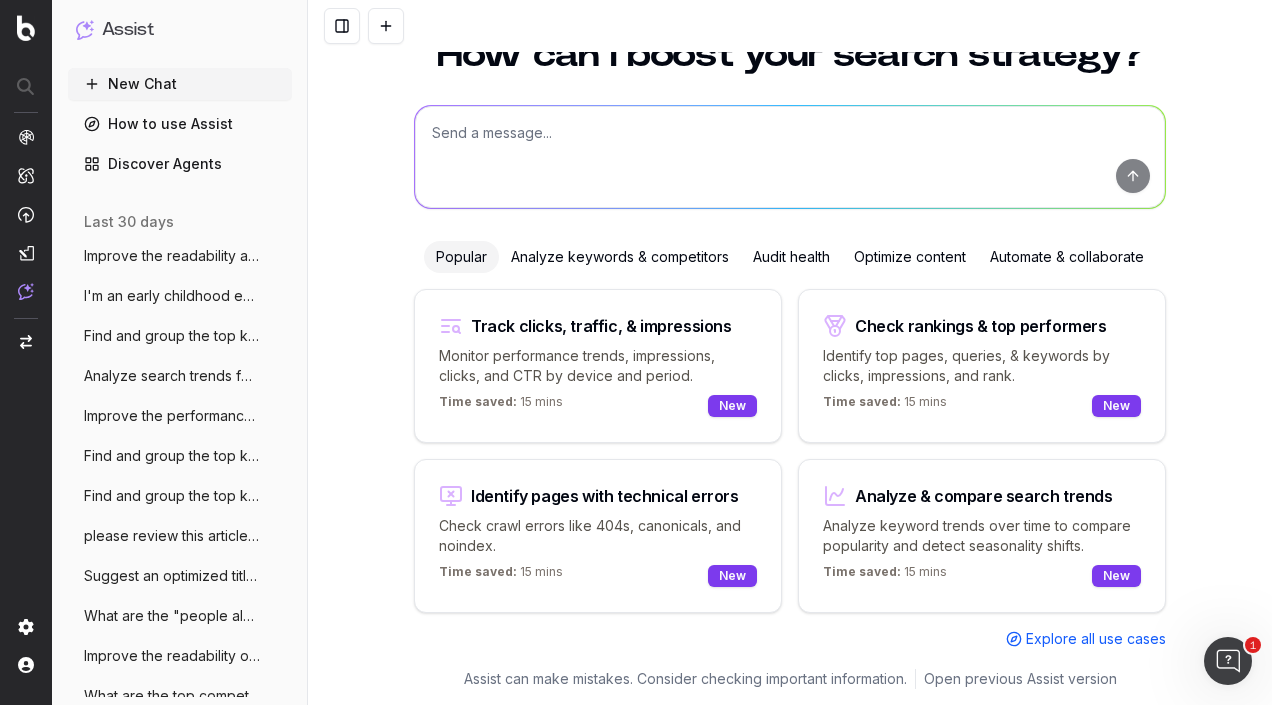 click at bounding box center (790, 157) 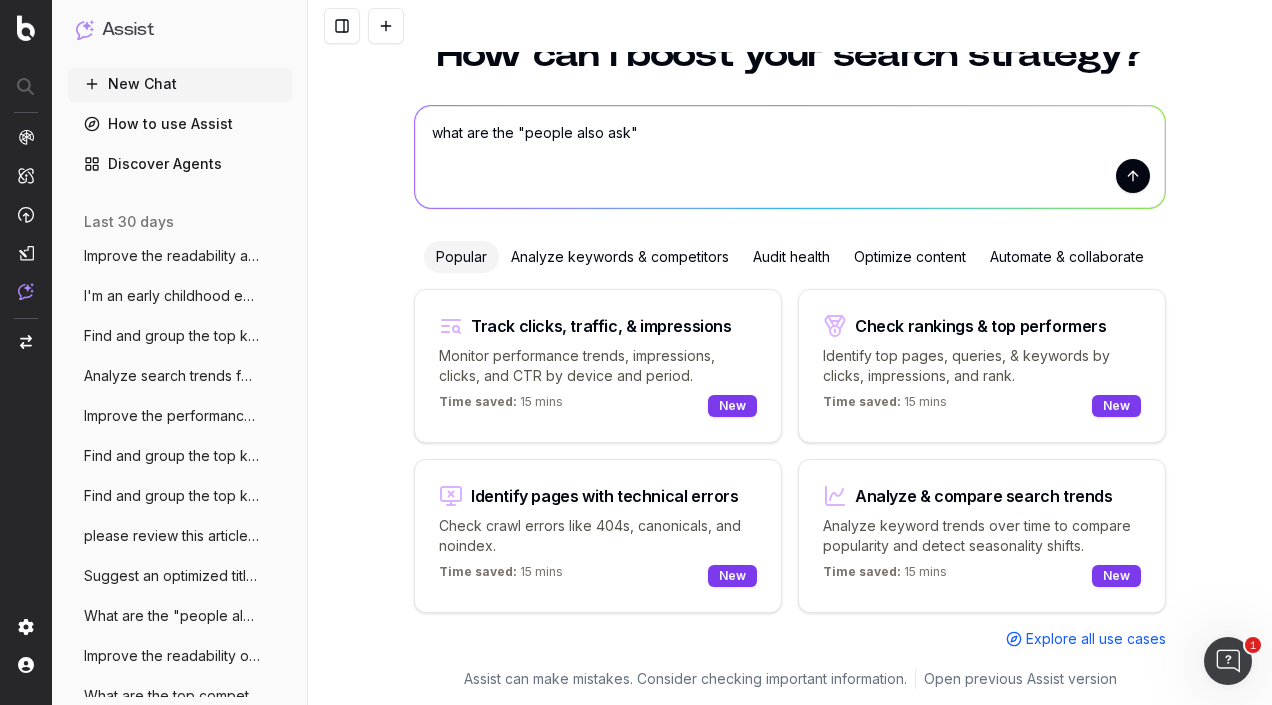 type on "what are the "people also ask"" 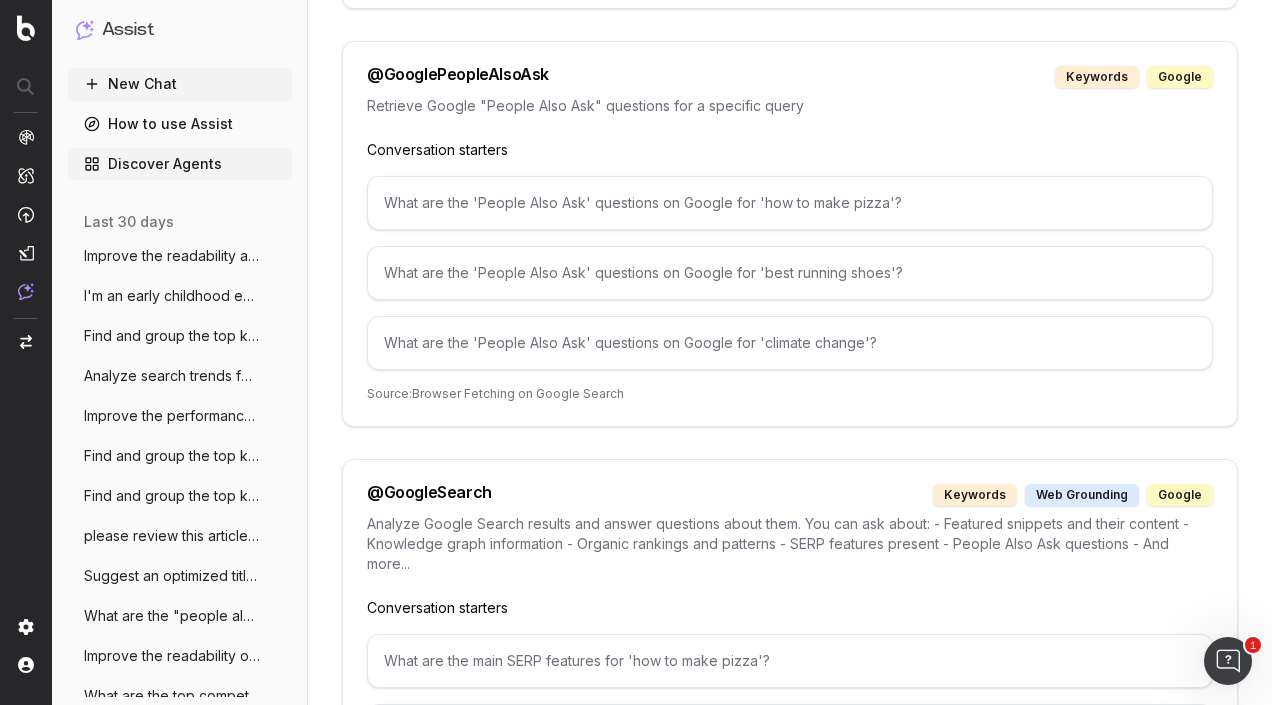 scroll, scrollTop: 2333, scrollLeft: 0, axis: vertical 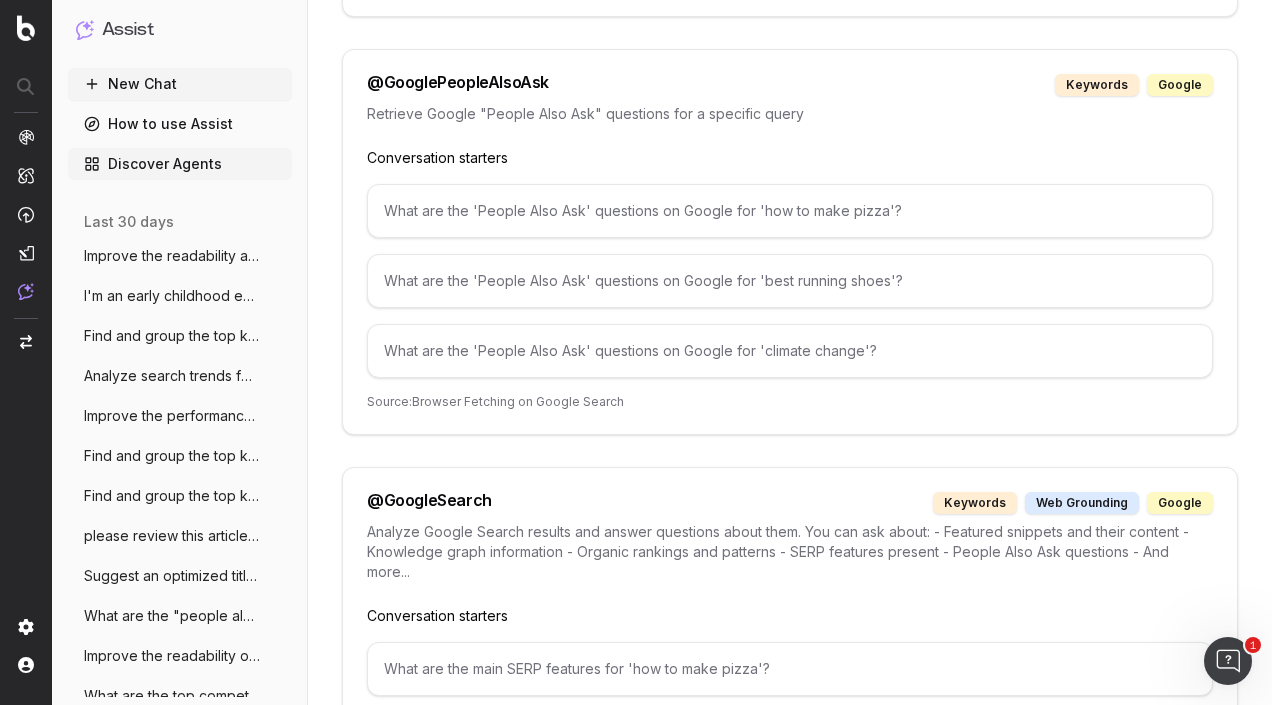 click on "New Chat" at bounding box center [180, 84] 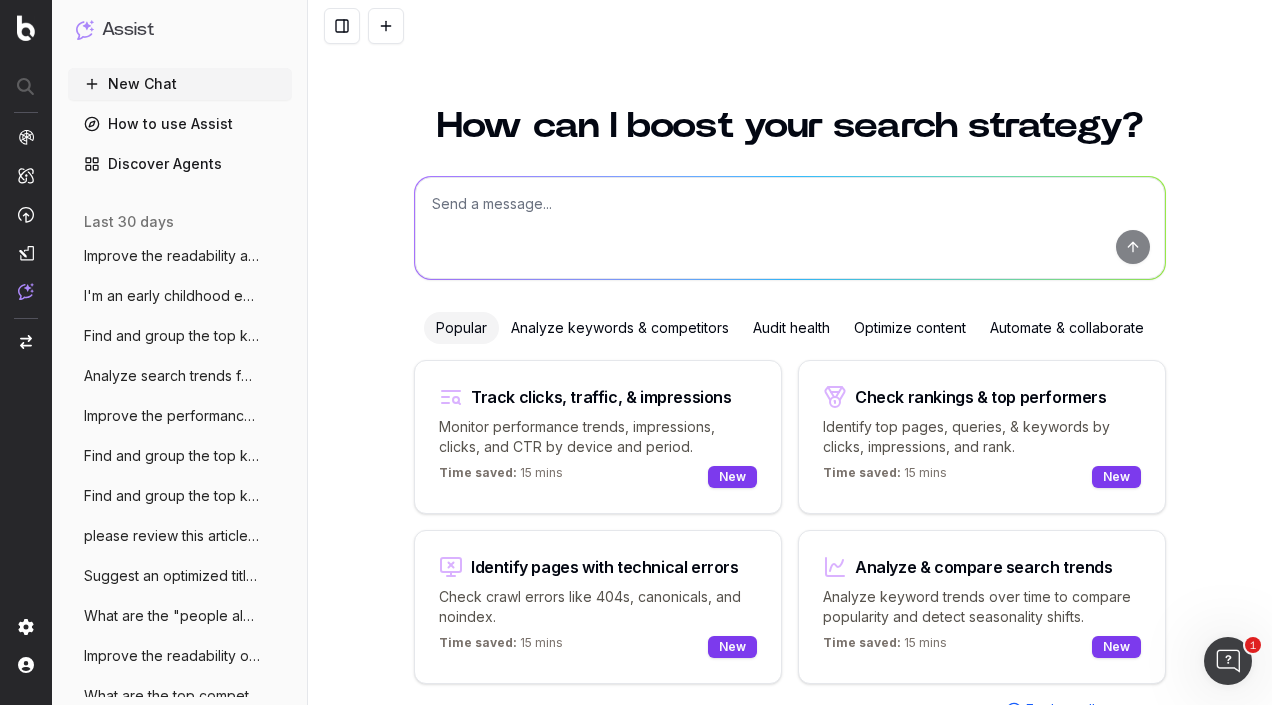 scroll, scrollTop: 0, scrollLeft: 0, axis: both 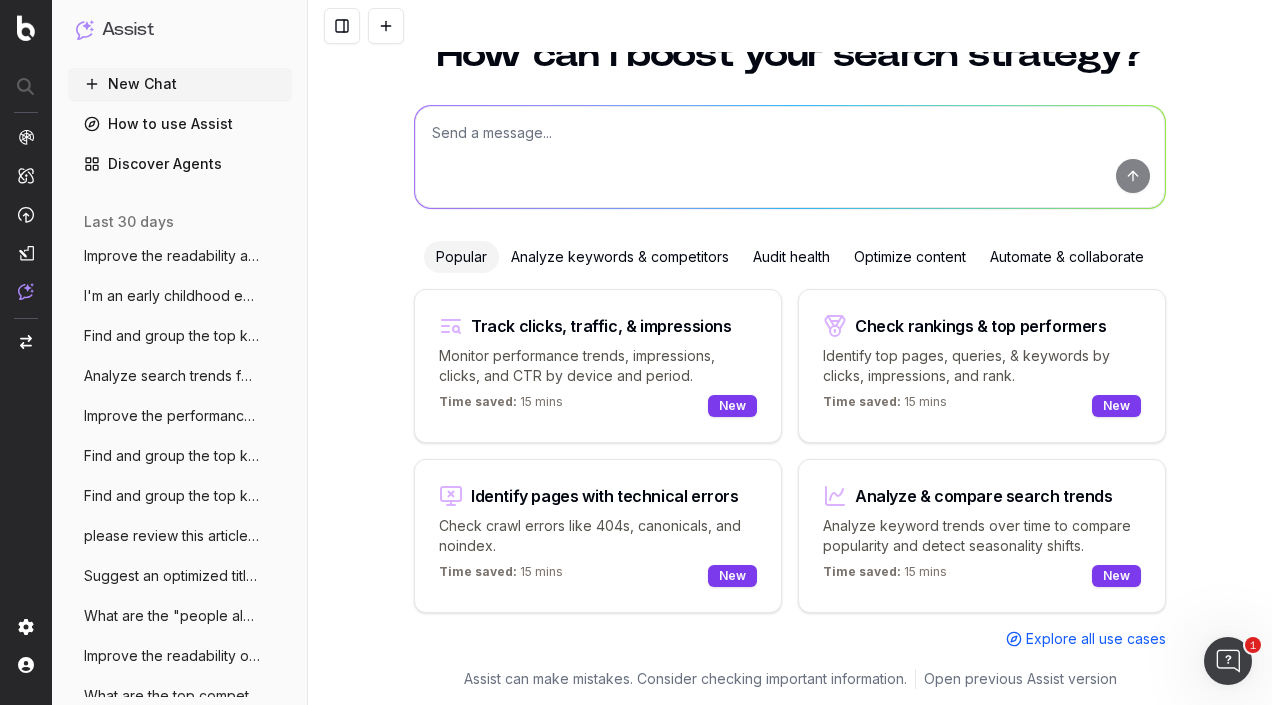 click at bounding box center (790, 157) 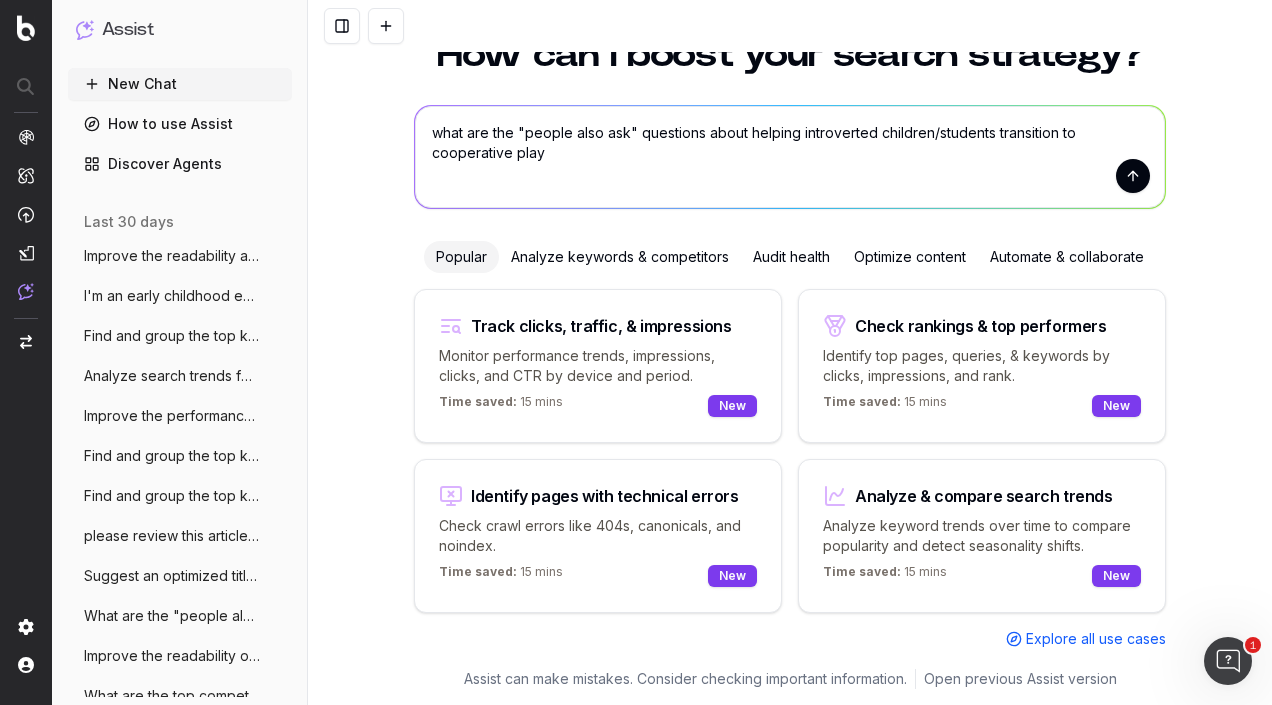type on "what are the "people also ask" questions about helping introverted children/students transition to cooperative play" 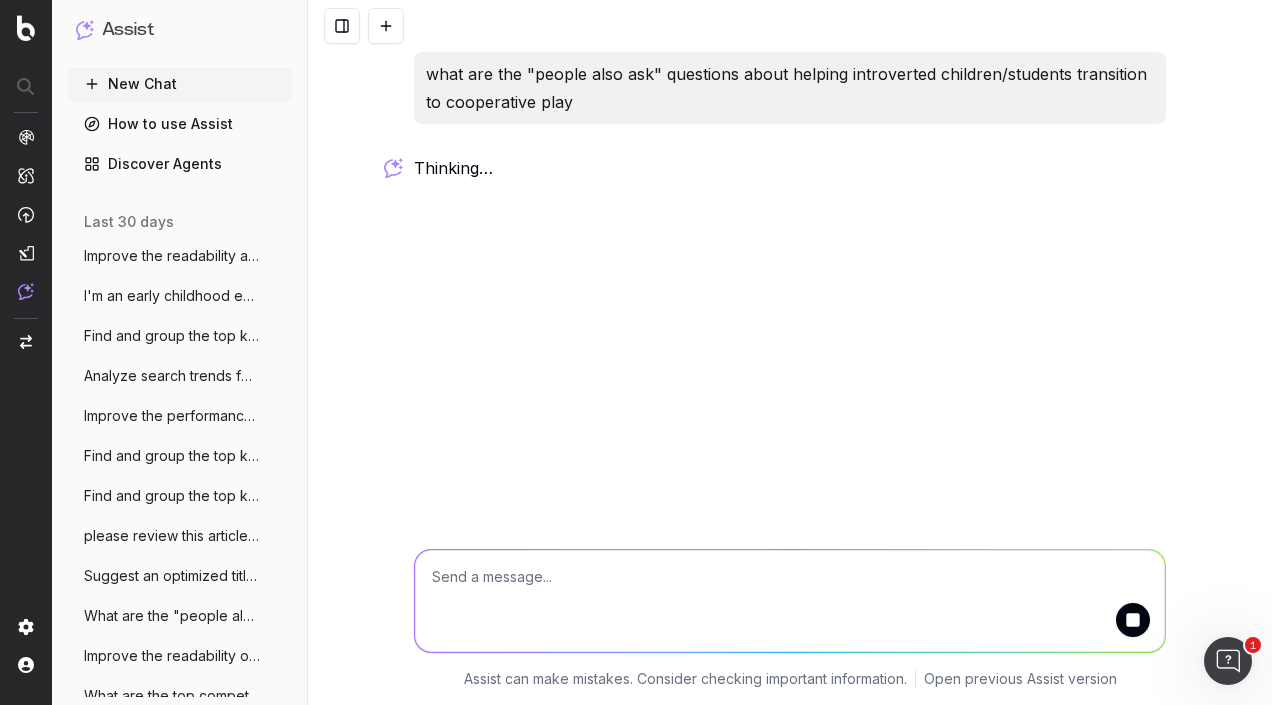 scroll, scrollTop: 0, scrollLeft: 0, axis: both 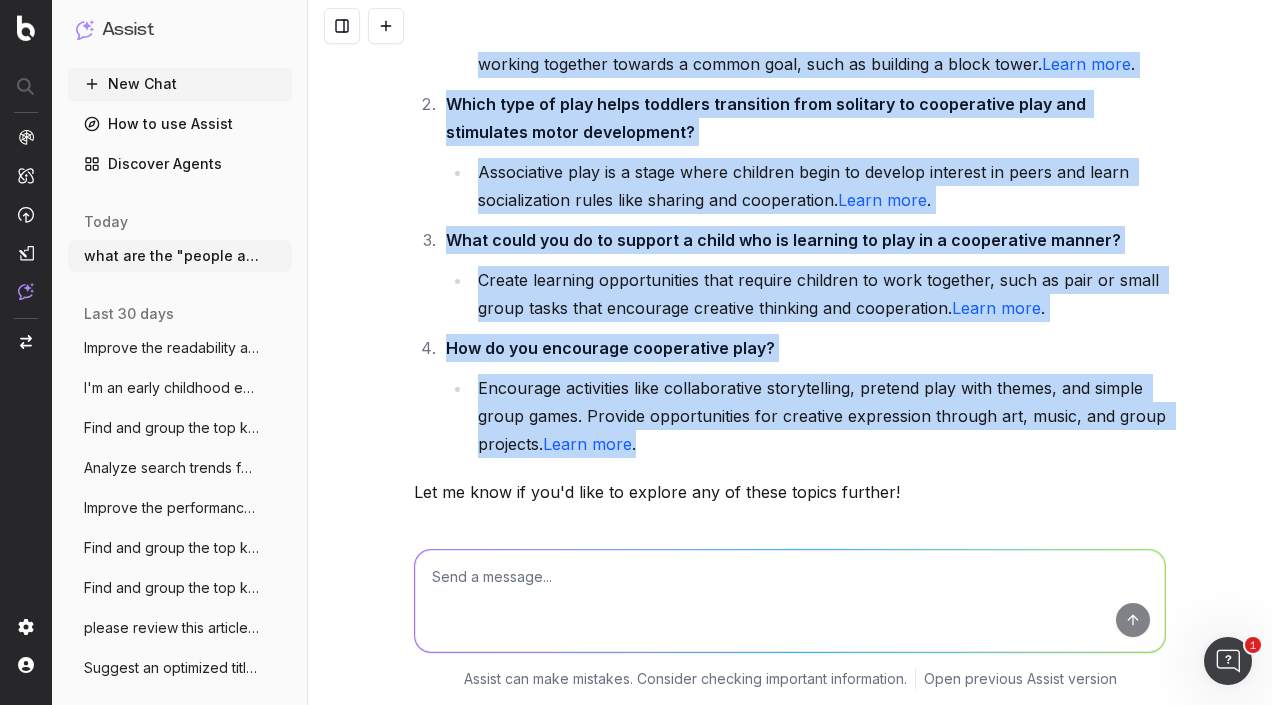 drag, startPoint x: 447, startPoint y: 131, endPoint x: 719, endPoint y: 444, distance: 414.67215 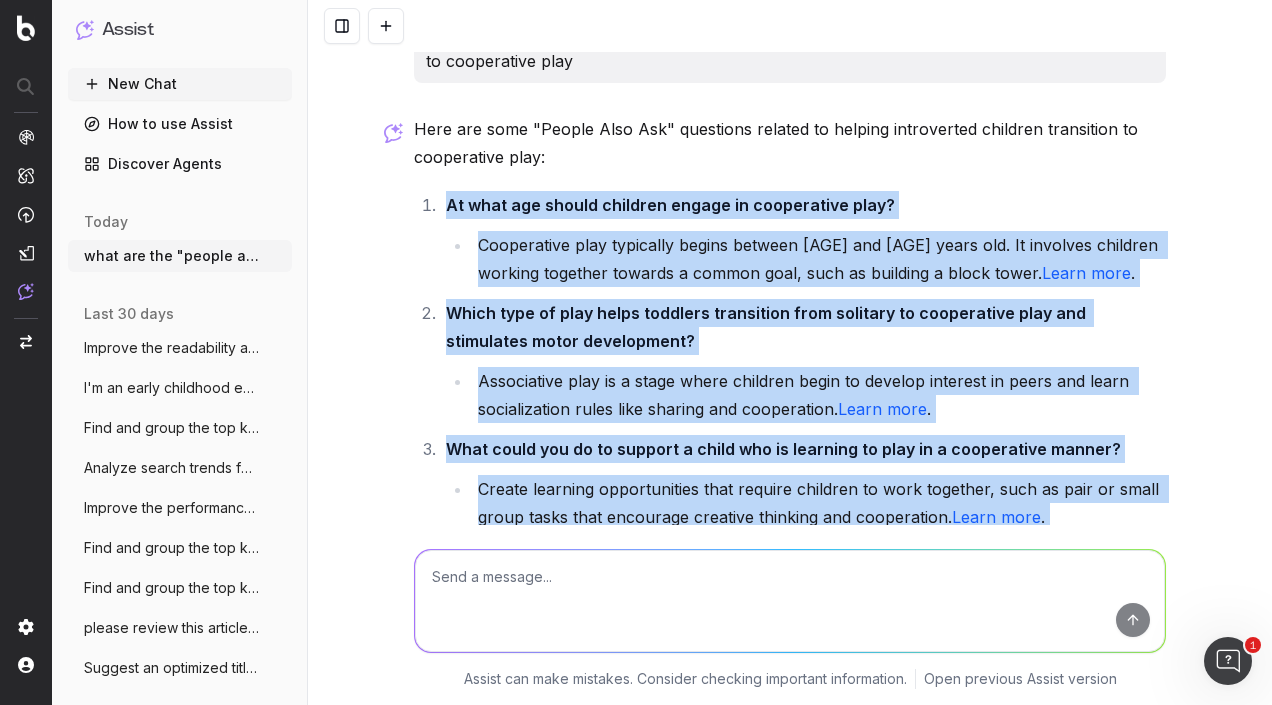 scroll, scrollTop: 0, scrollLeft: 0, axis: both 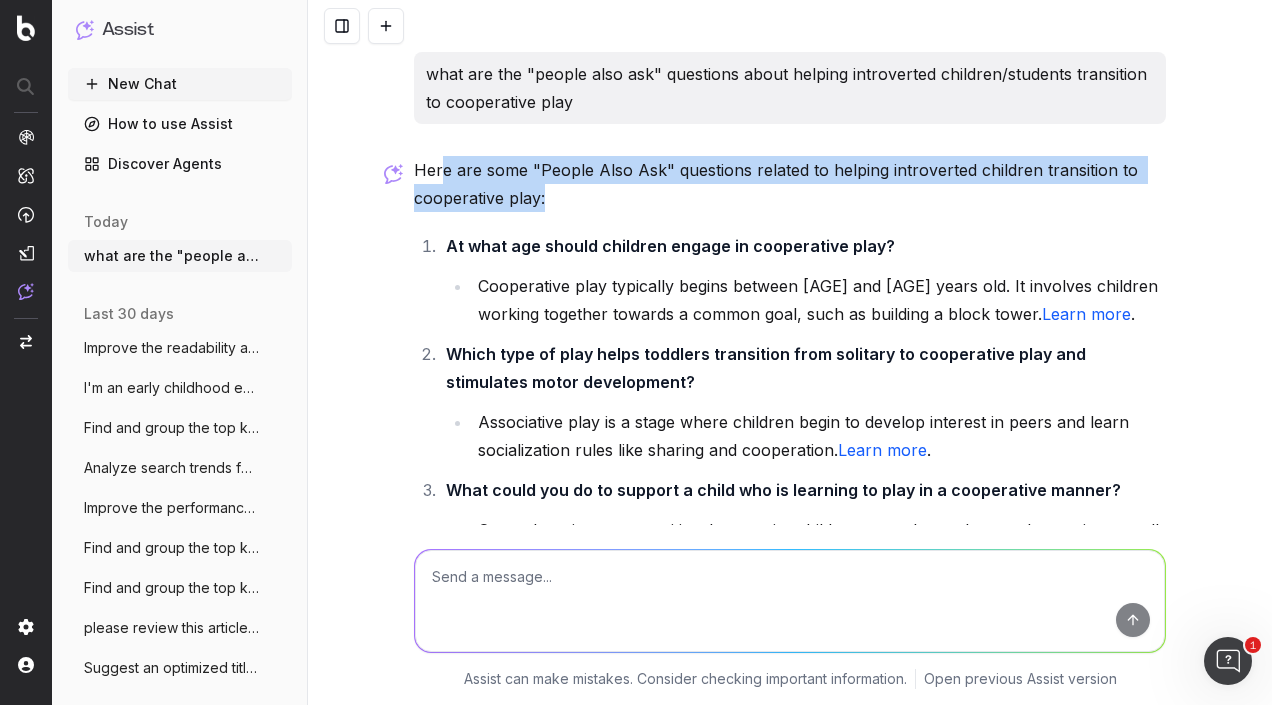 drag, startPoint x: 555, startPoint y: 195, endPoint x: 439, endPoint y: 171, distance: 118.45674 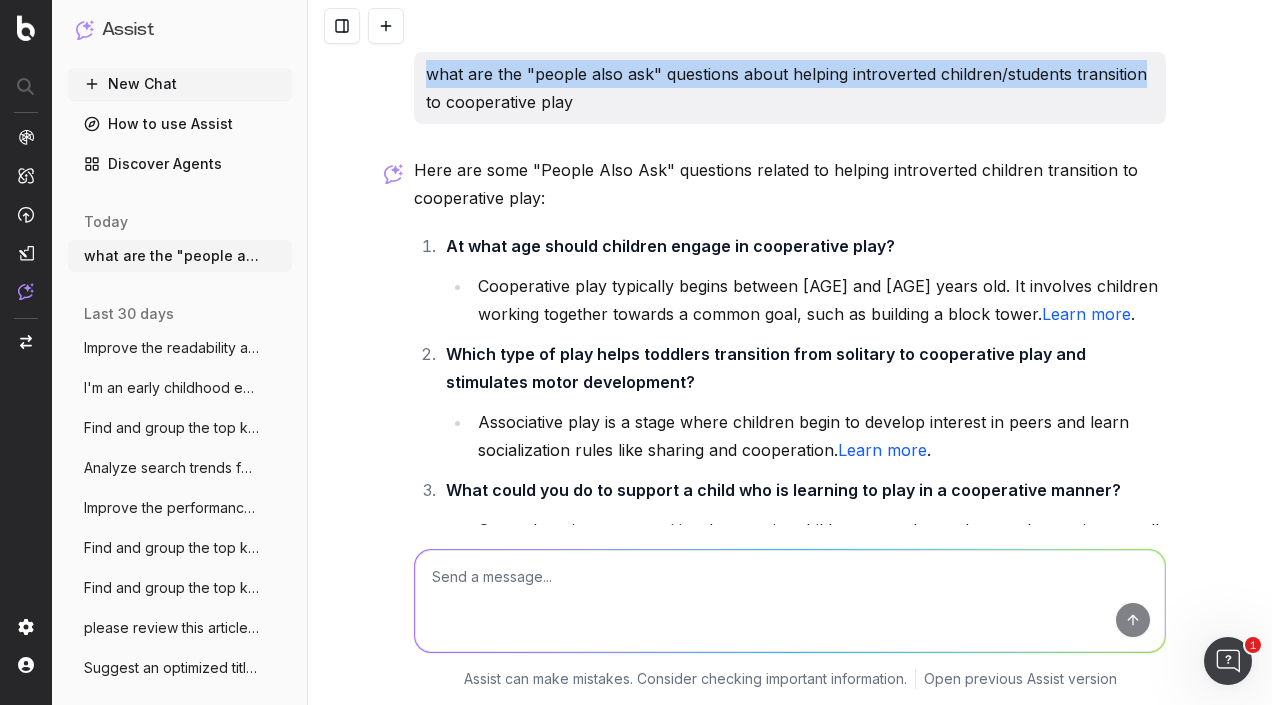 drag, startPoint x: 1139, startPoint y: 74, endPoint x: 540, endPoint y: 59, distance: 599.1878 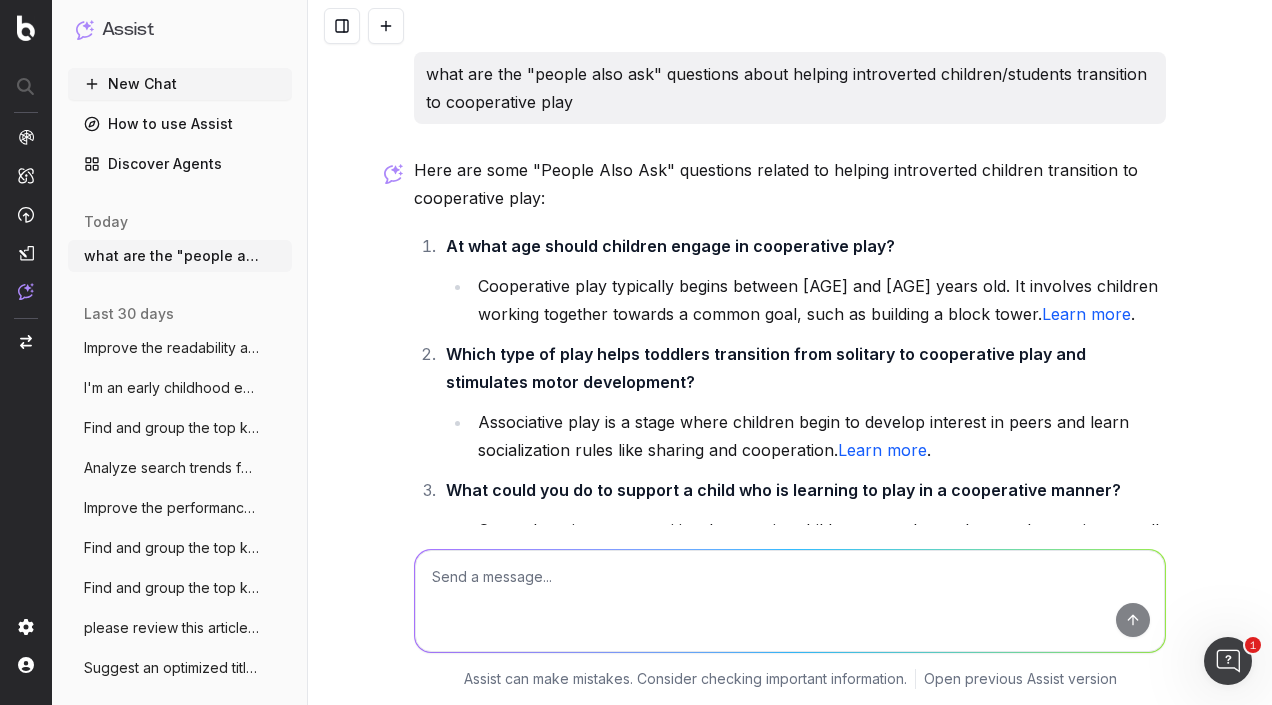 click on "what are the "people also ask" questions about helping introverted children/students transition to cooperative play" at bounding box center [790, 88] 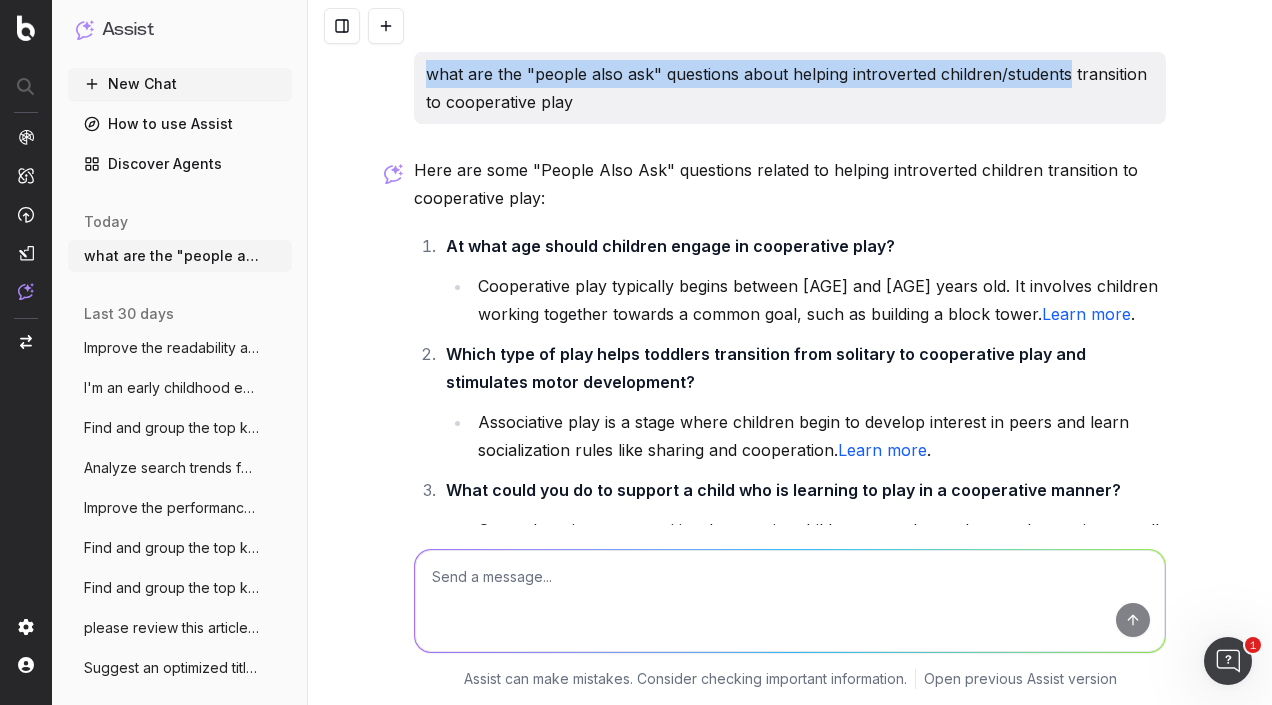 drag, startPoint x: 1065, startPoint y: 75, endPoint x: 417, endPoint y: 63, distance: 648.1111 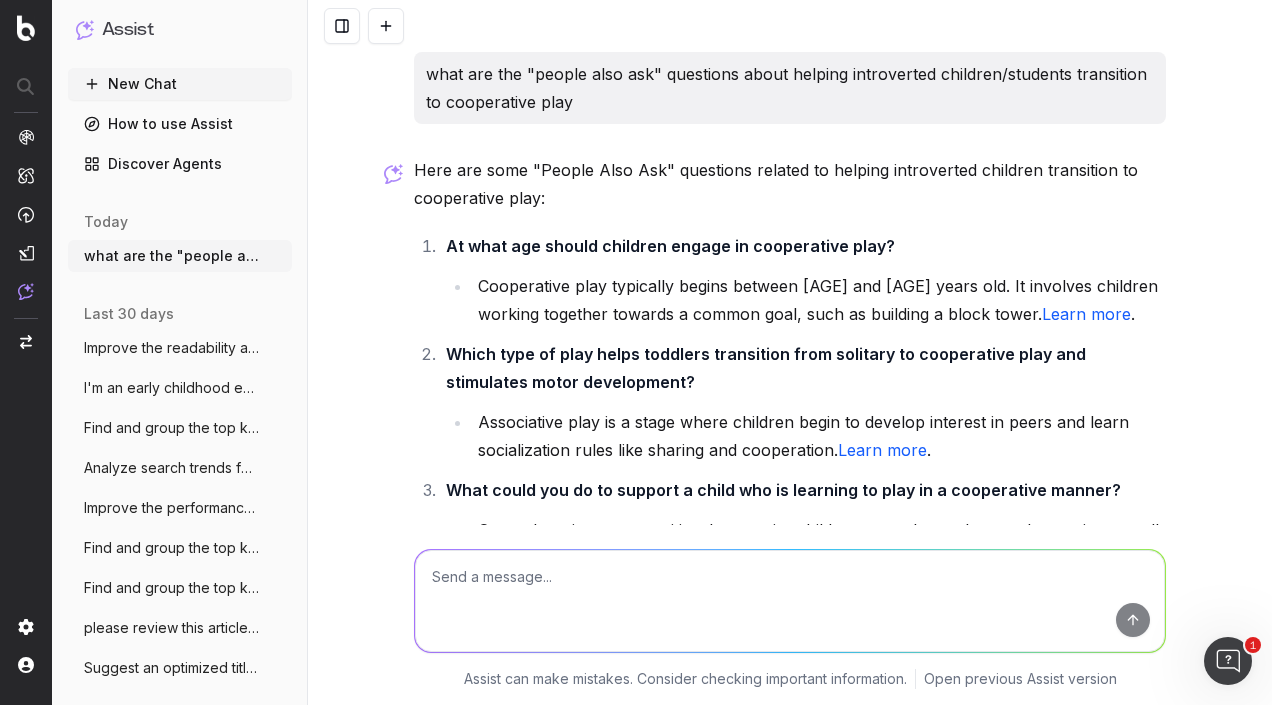click at bounding box center (790, 601) 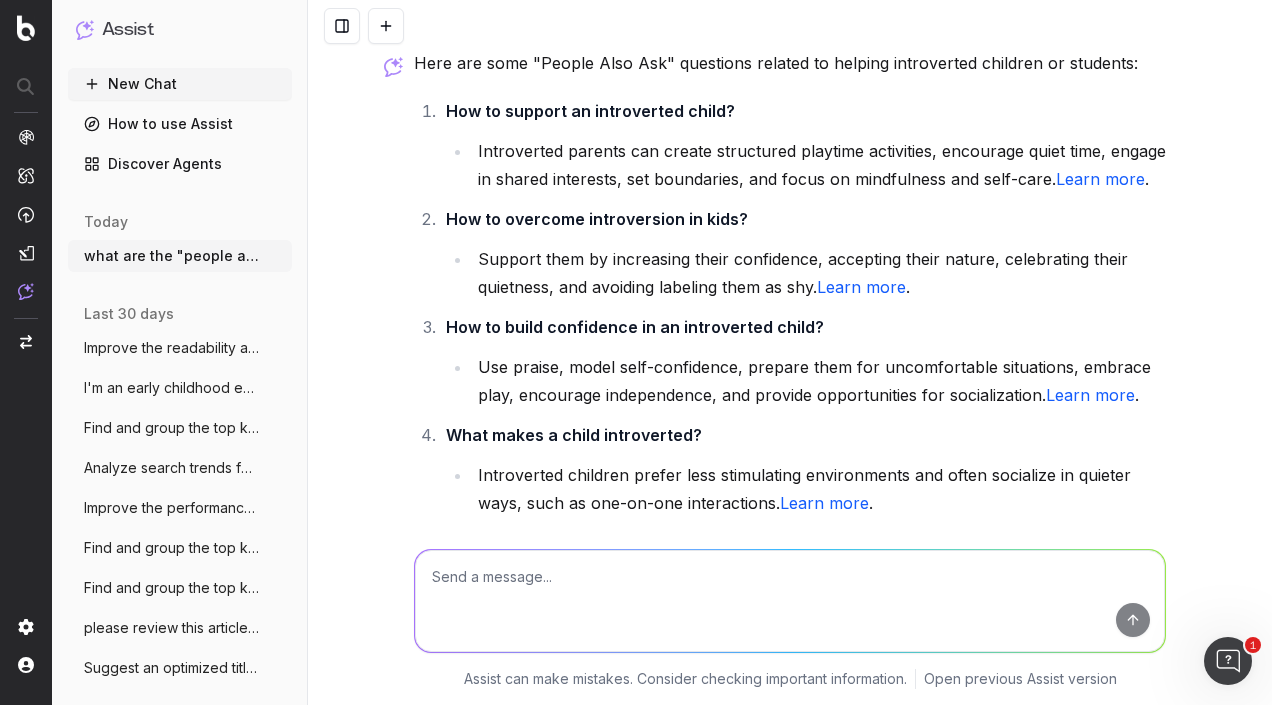 scroll, scrollTop: 902, scrollLeft: 0, axis: vertical 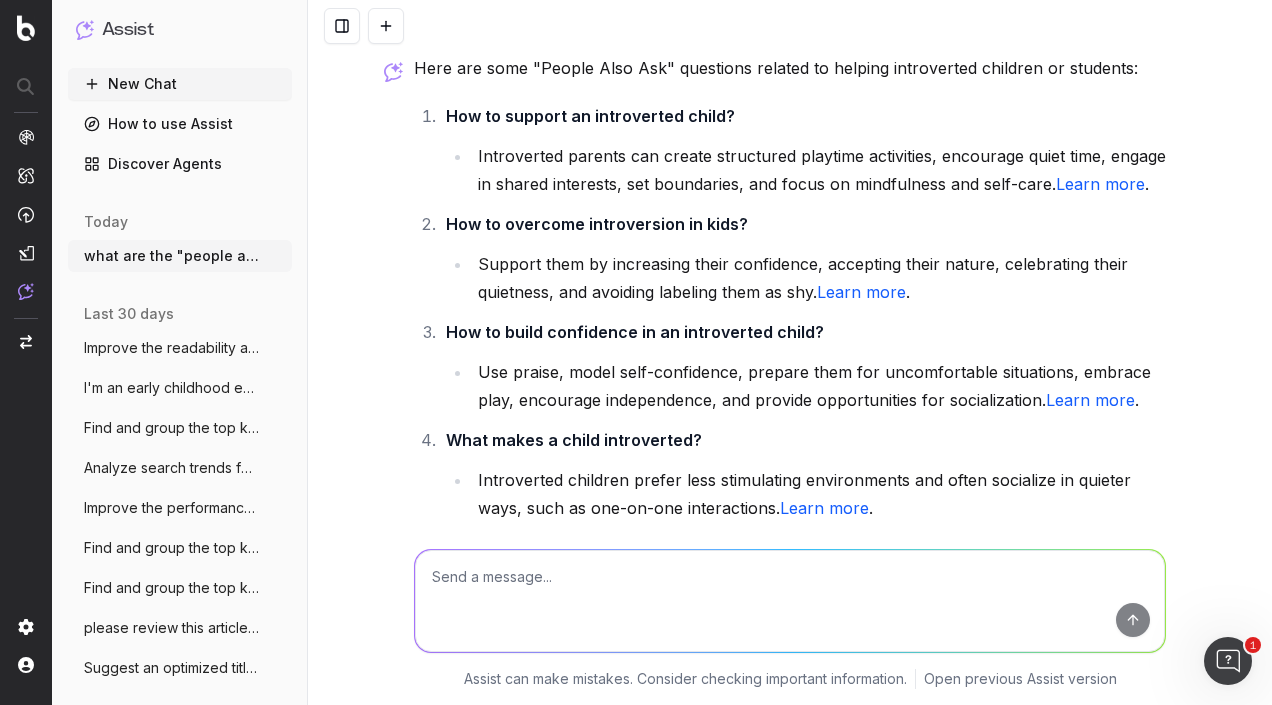 click on "Improve the readability and SEo performa" at bounding box center [172, 348] 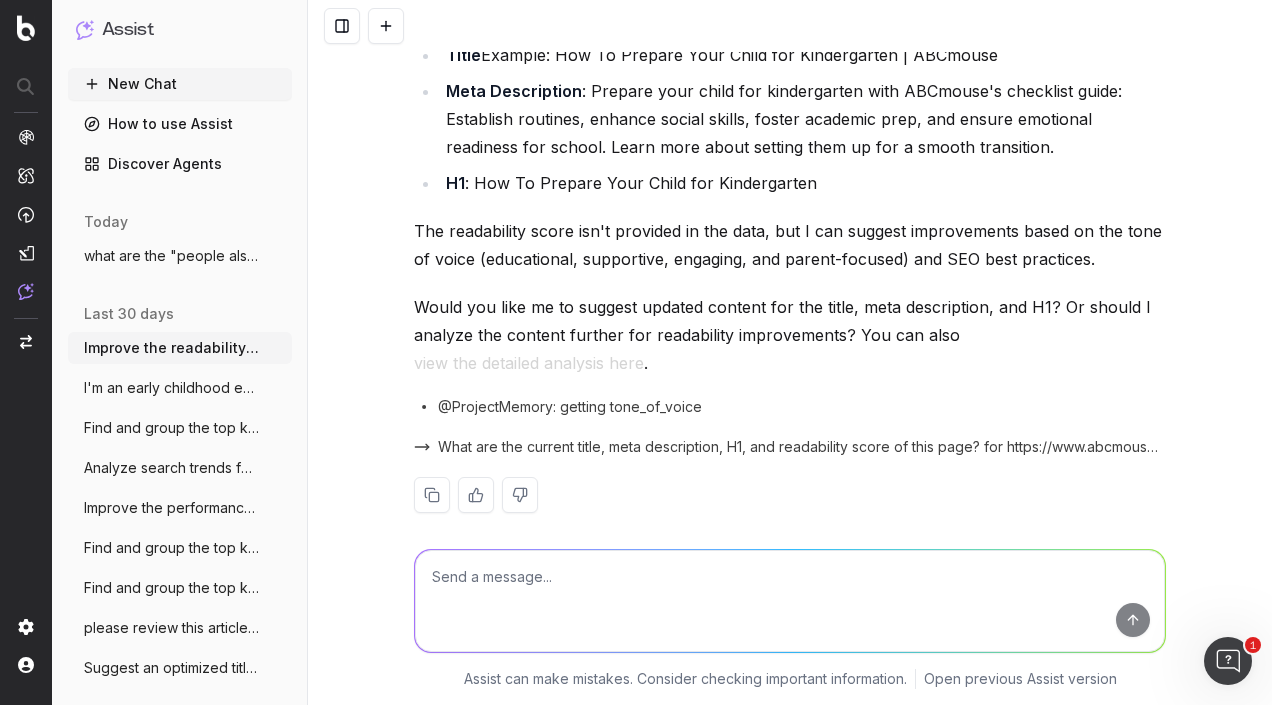 scroll, scrollTop: 159, scrollLeft: 0, axis: vertical 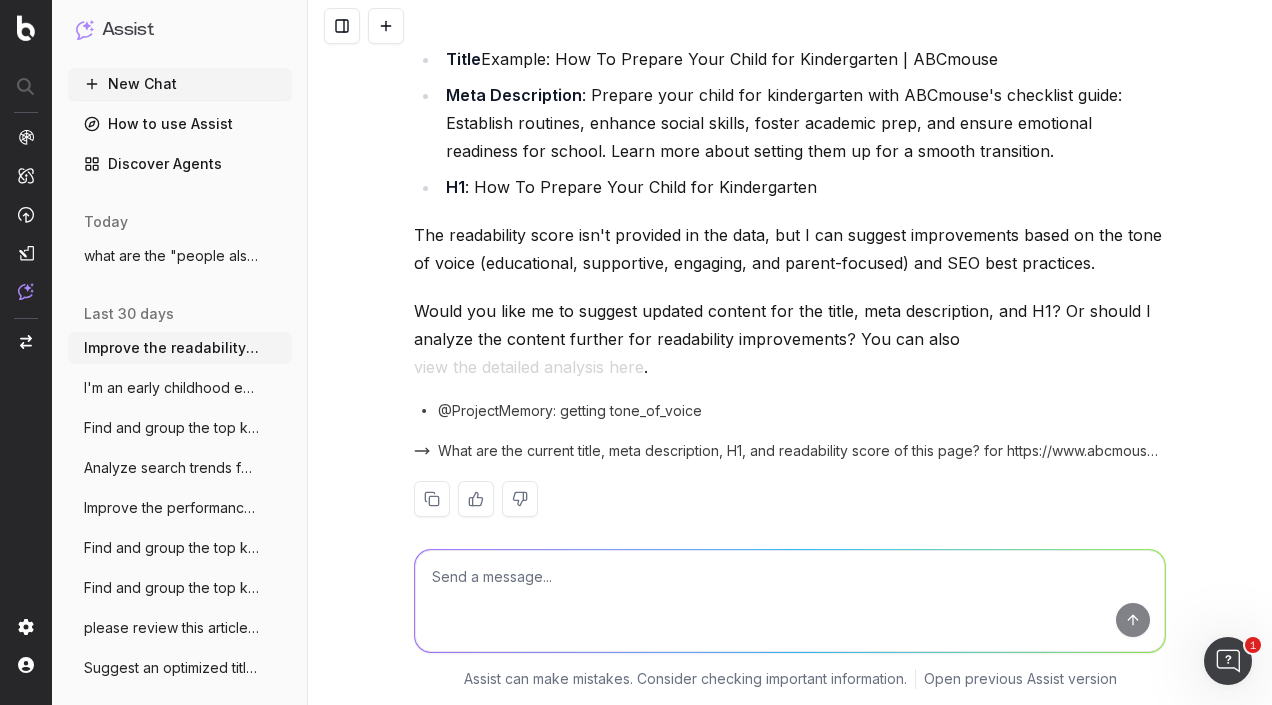 click on "I'm an early childhood education expert" at bounding box center [172, 388] 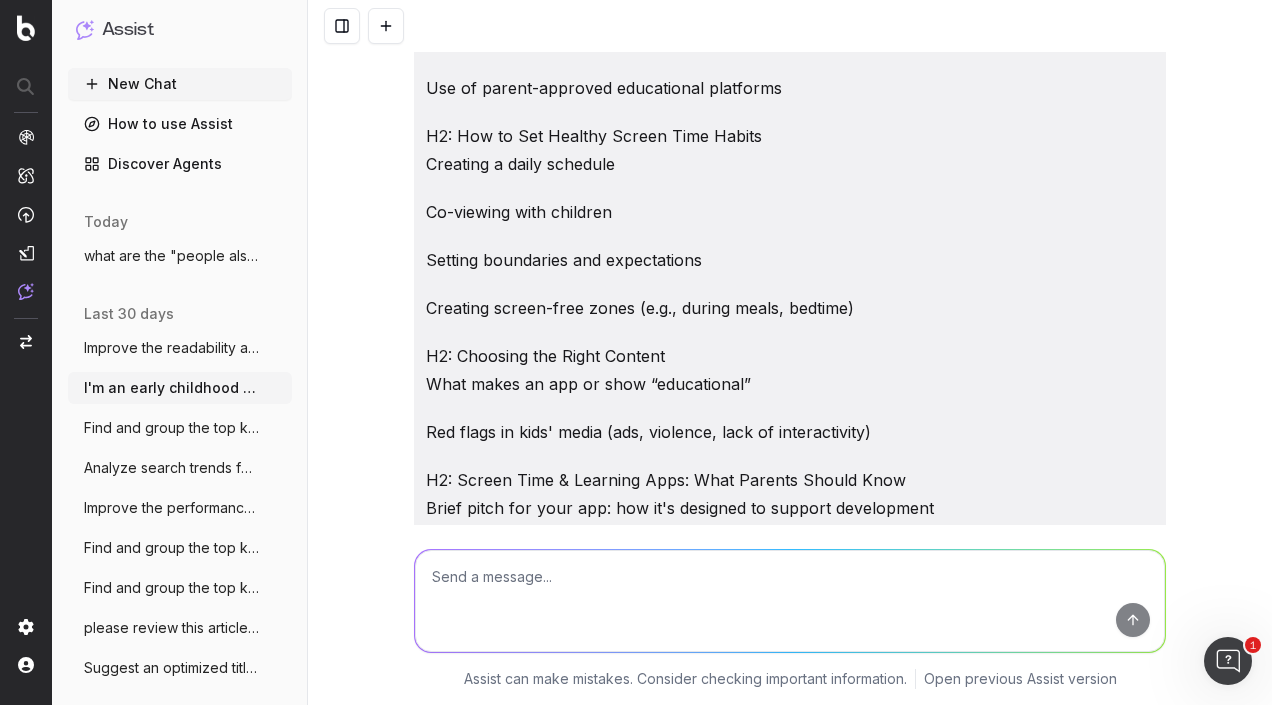 scroll, scrollTop: 1387, scrollLeft: 0, axis: vertical 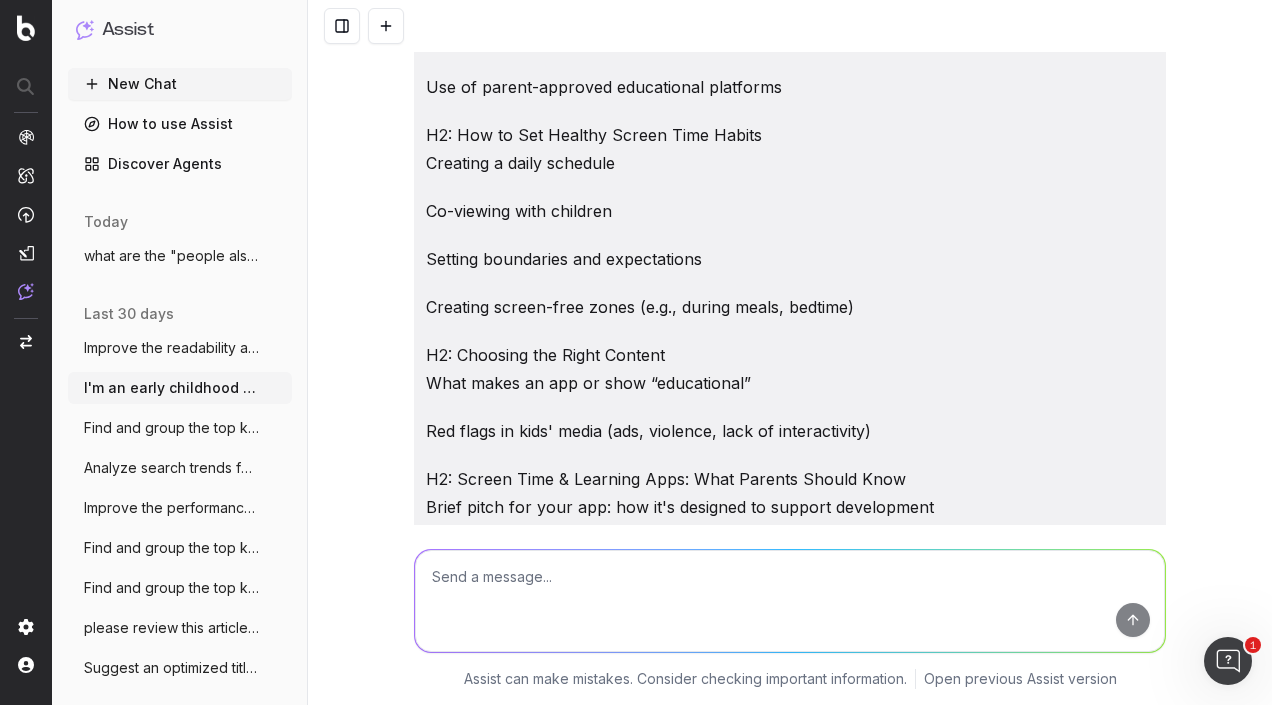 click on "Find and group the top keywords for coop" at bounding box center (172, 428) 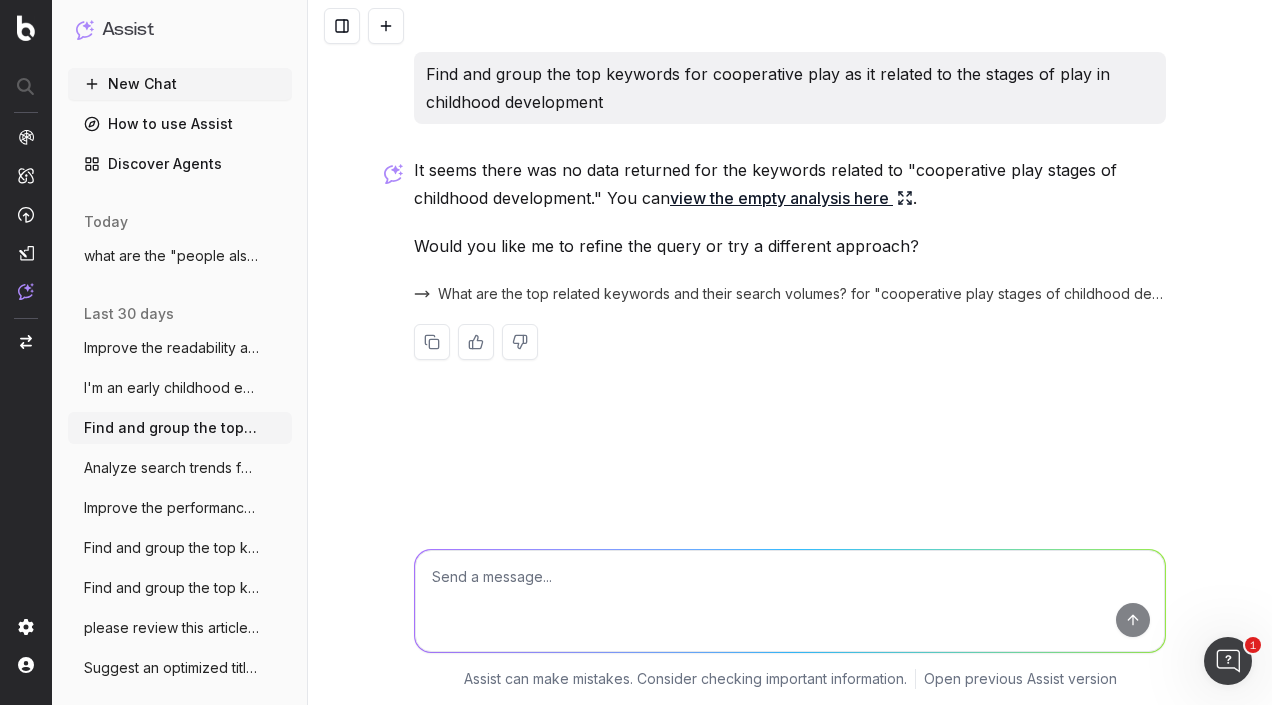 scroll, scrollTop: 0, scrollLeft: 0, axis: both 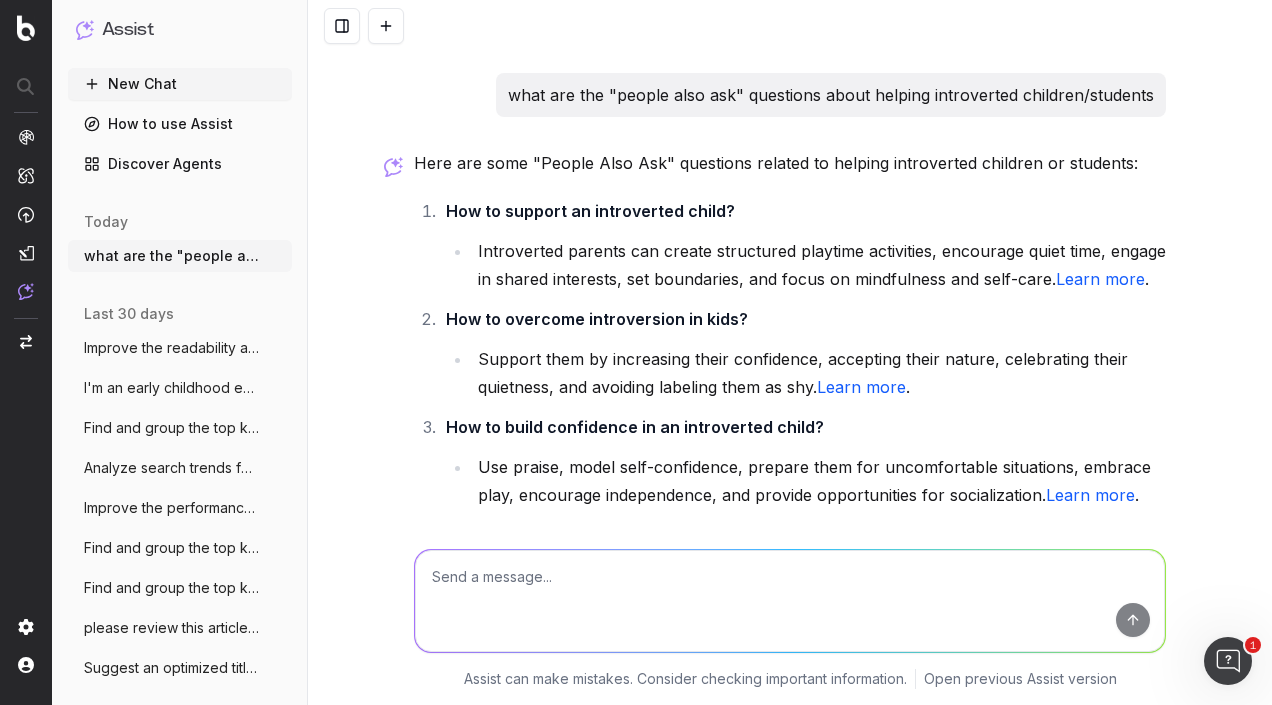 click at bounding box center [790, 601] 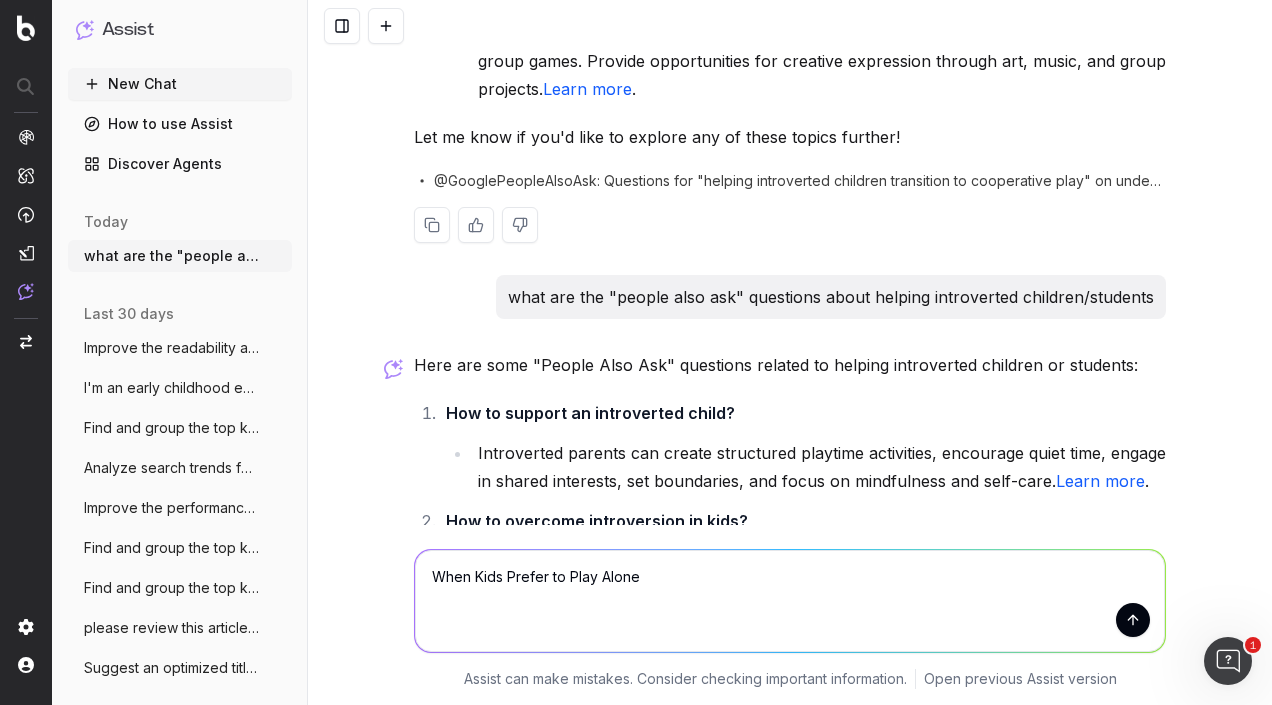 scroll, scrollTop: 616, scrollLeft: 0, axis: vertical 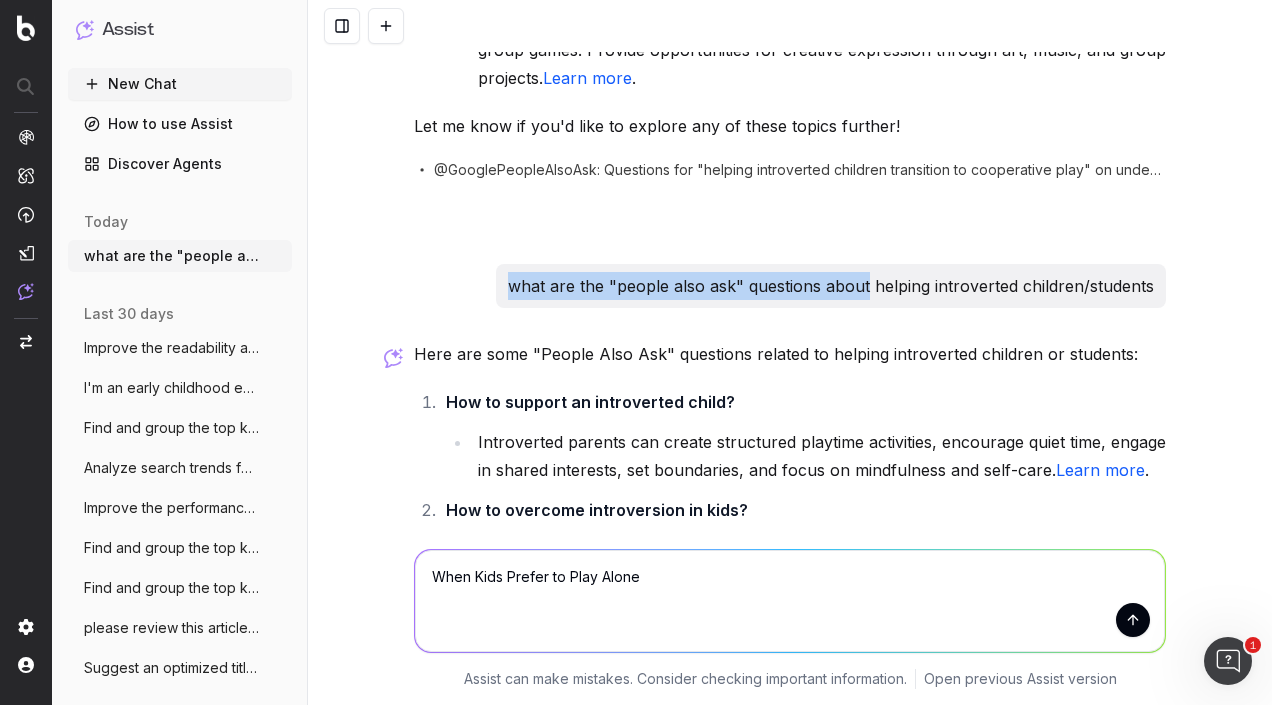 drag, startPoint x: 873, startPoint y: 286, endPoint x: 511, endPoint y: 289, distance: 362.01242 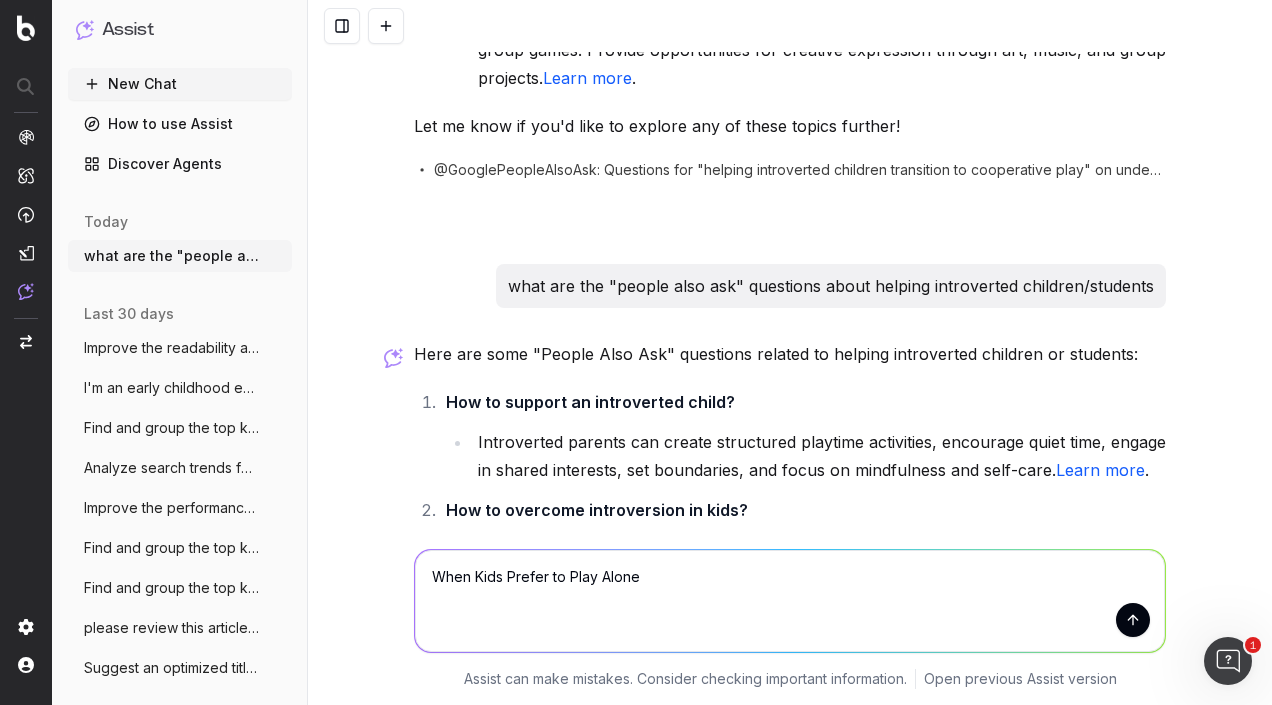 click on "When Kids Prefer to Play Alone" at bounding box center [790, 601] 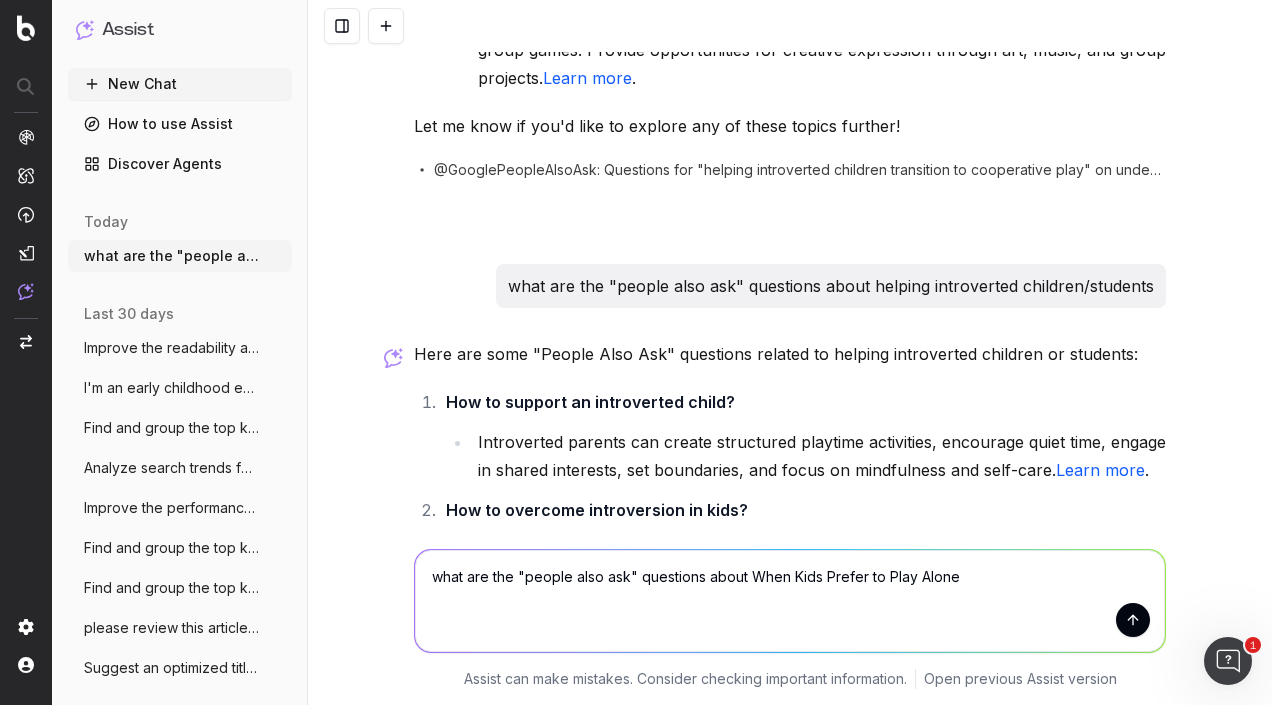 click on "what are the "people also ask" questions about When Kids Prefer to Play Alone" at bounding box center (790, 601) 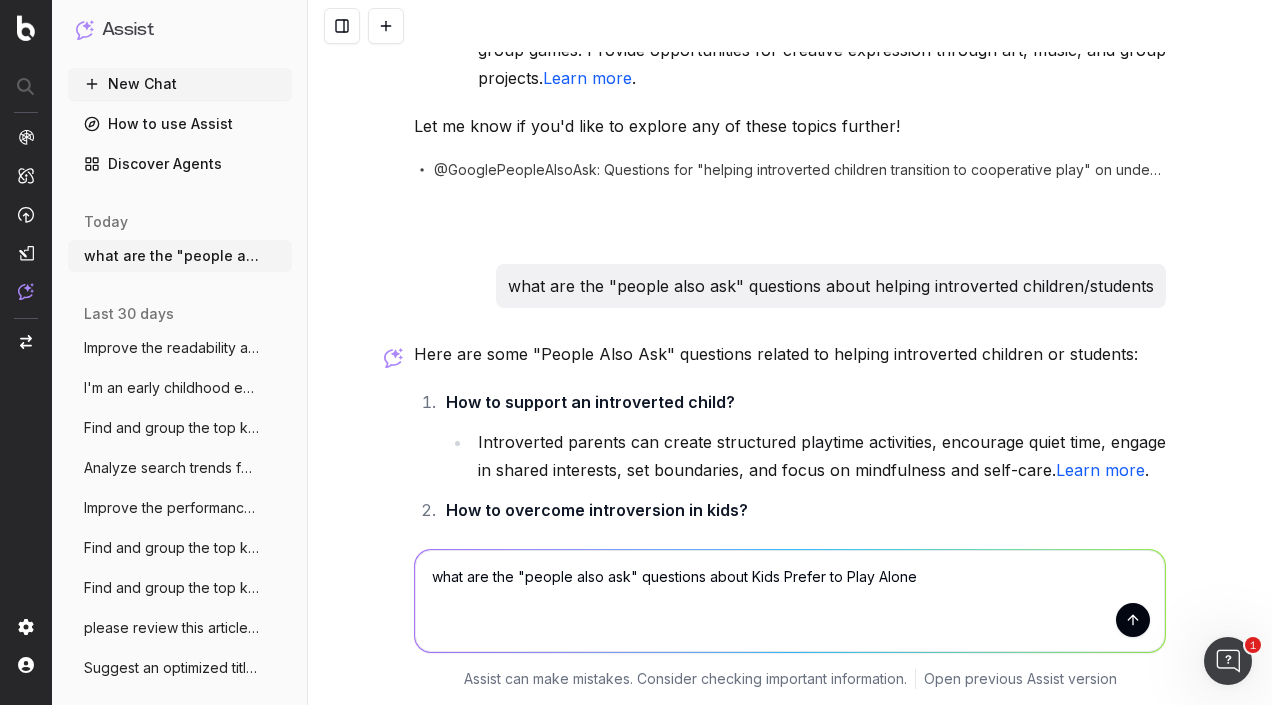click on "what are the "people also ask" questions about Kids Prefer to Play Alone" at bounding box center (790, 601) 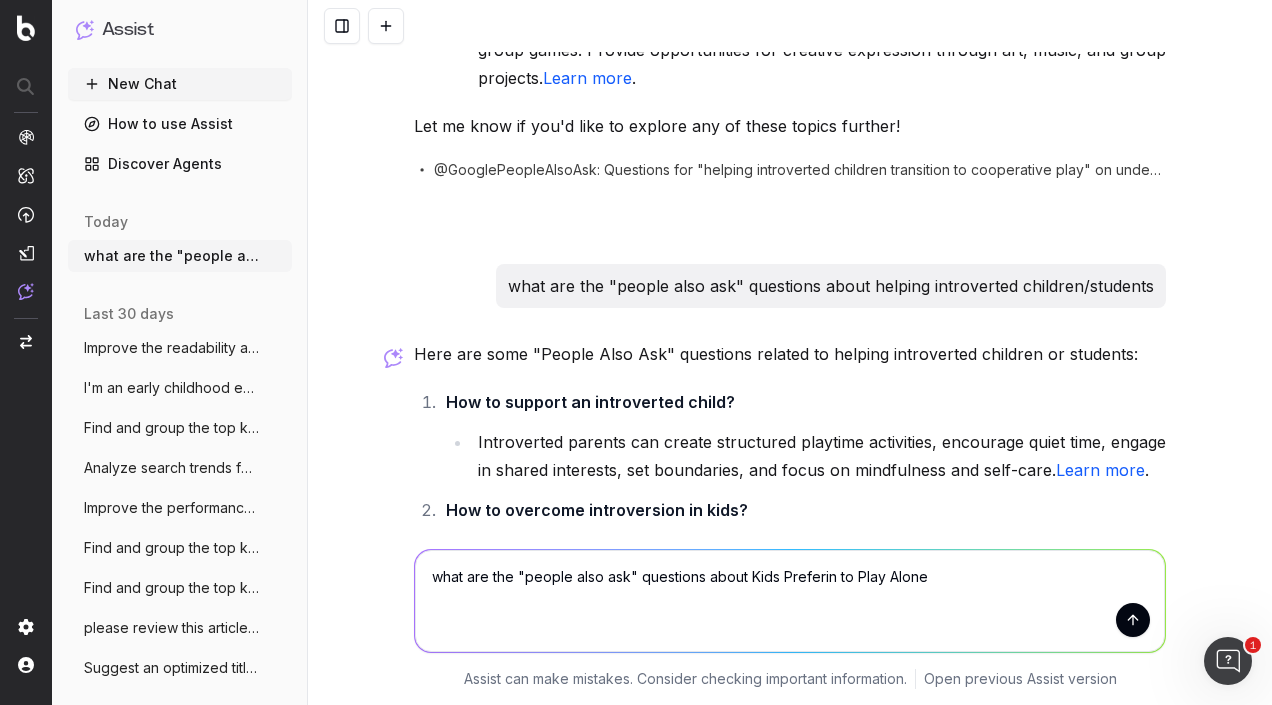 type on "what are the "people also ask" questions about Kids Prefering to Play Alone" 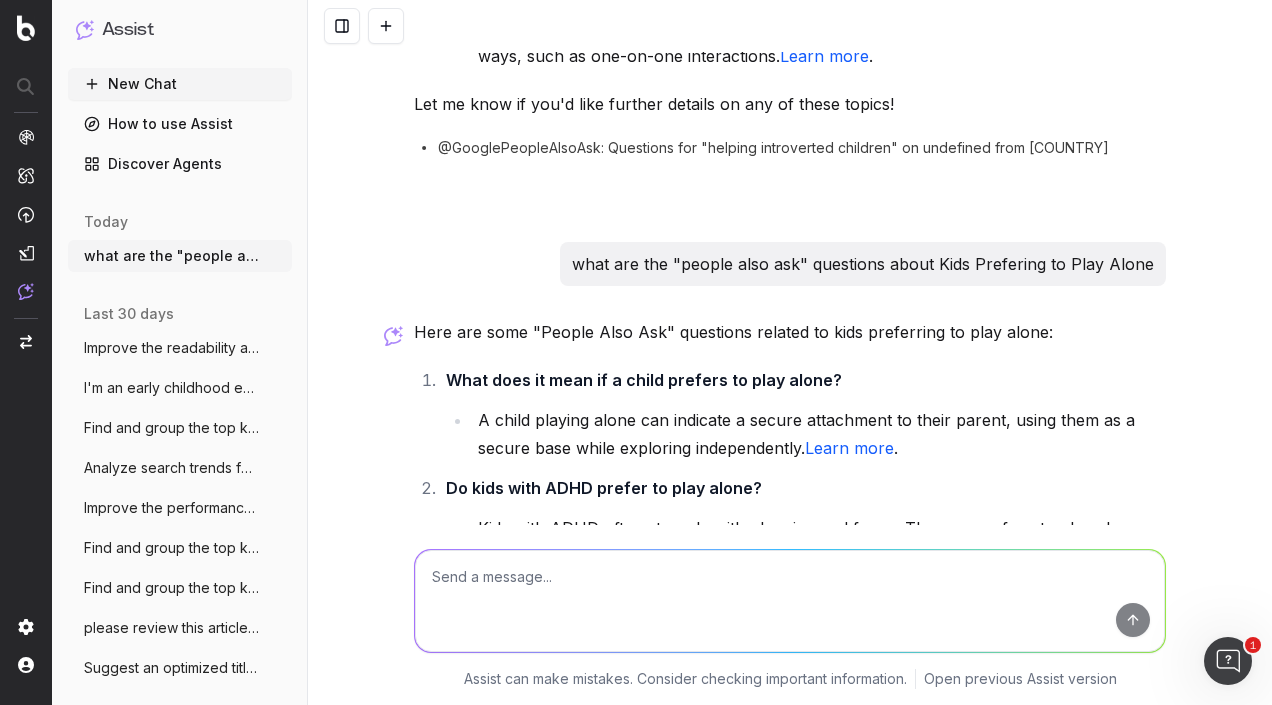 scroll, scrollTop: 1358, scrollLeft: 0, axis: vertical 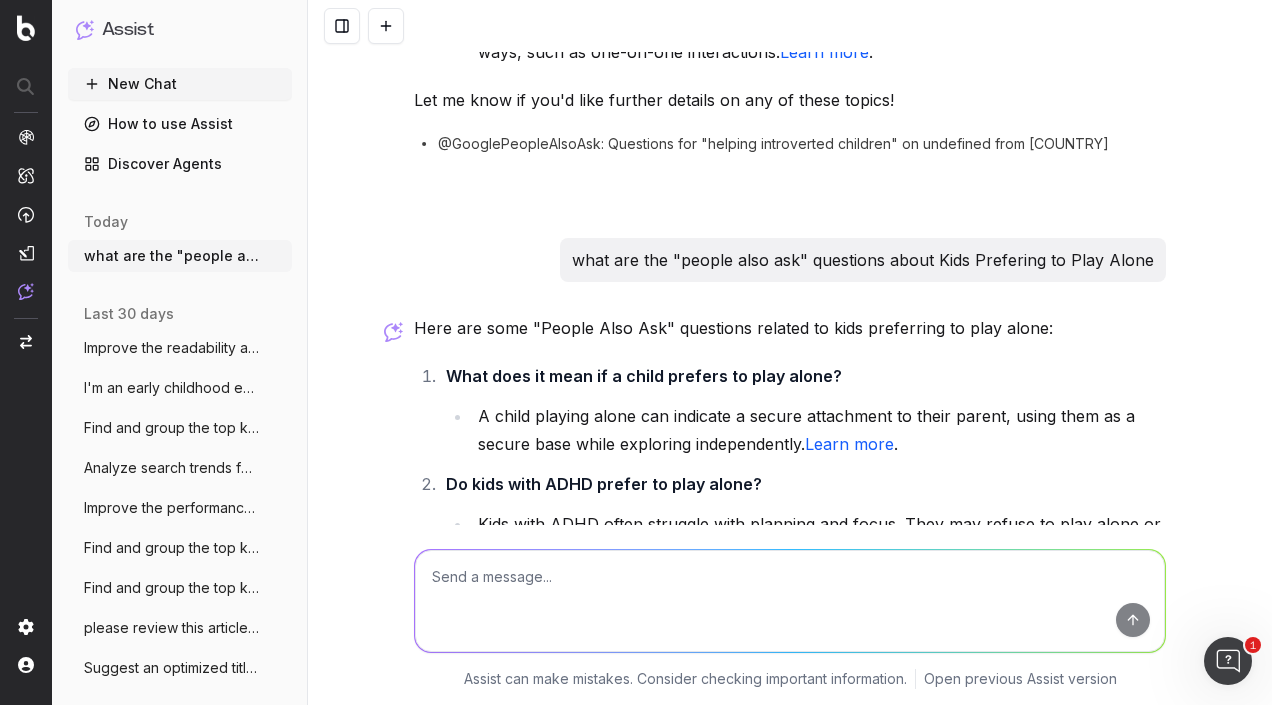 type 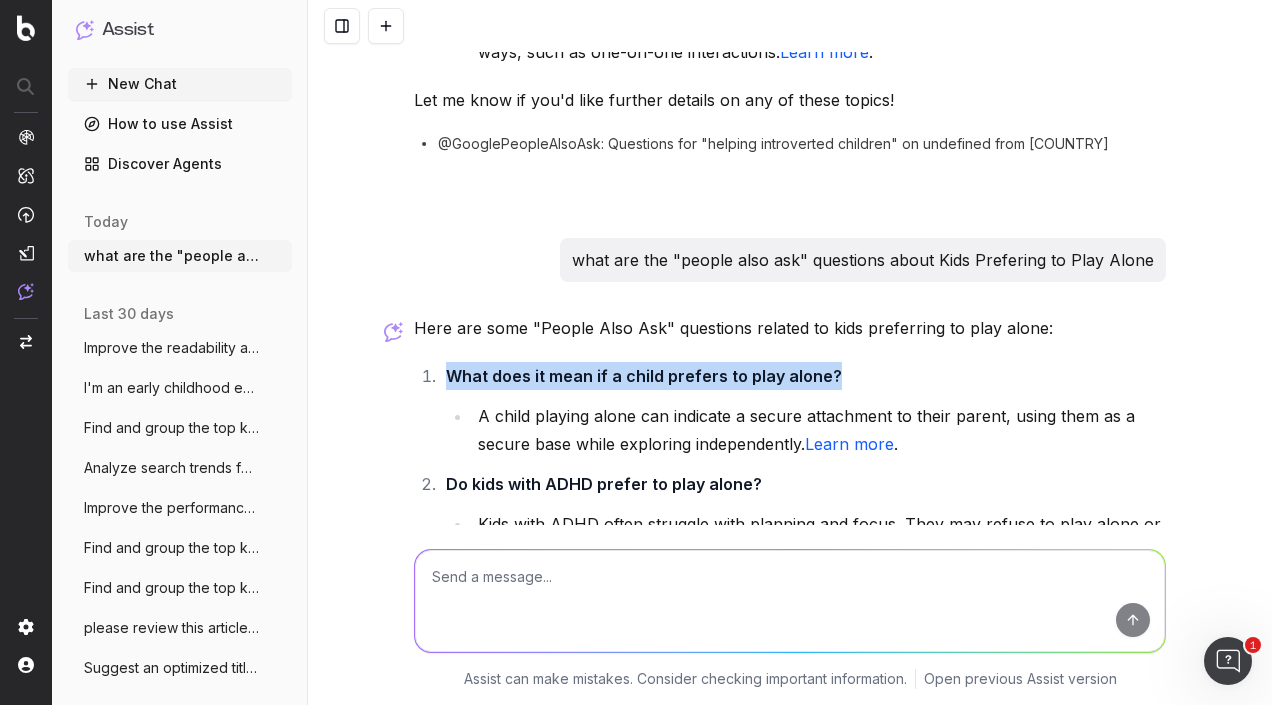 click on "What does it mean if a child prefers to play alone? A child playing alone can indicate a secure attachment to their parent, using them as a secure base while exploring independently.  Learn more ." at bounding box center [803, 410] 